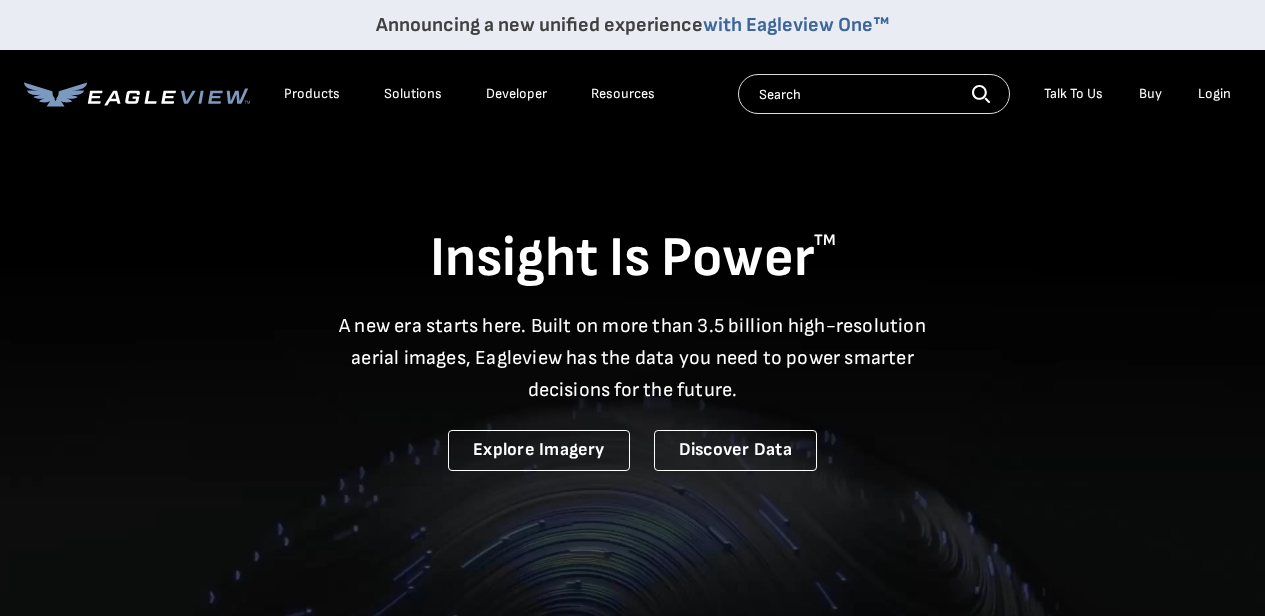 scroll, scrollTop: 0, scrollLeft: 0, axis: both 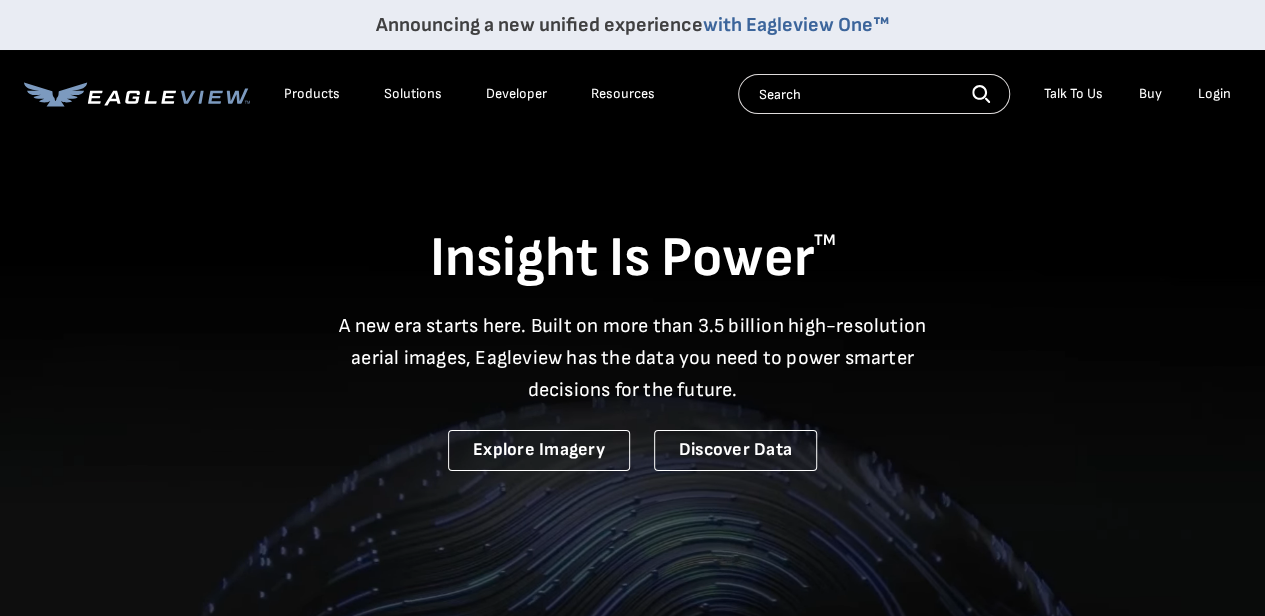 click on "Login" at bounding box center (1214, 94) 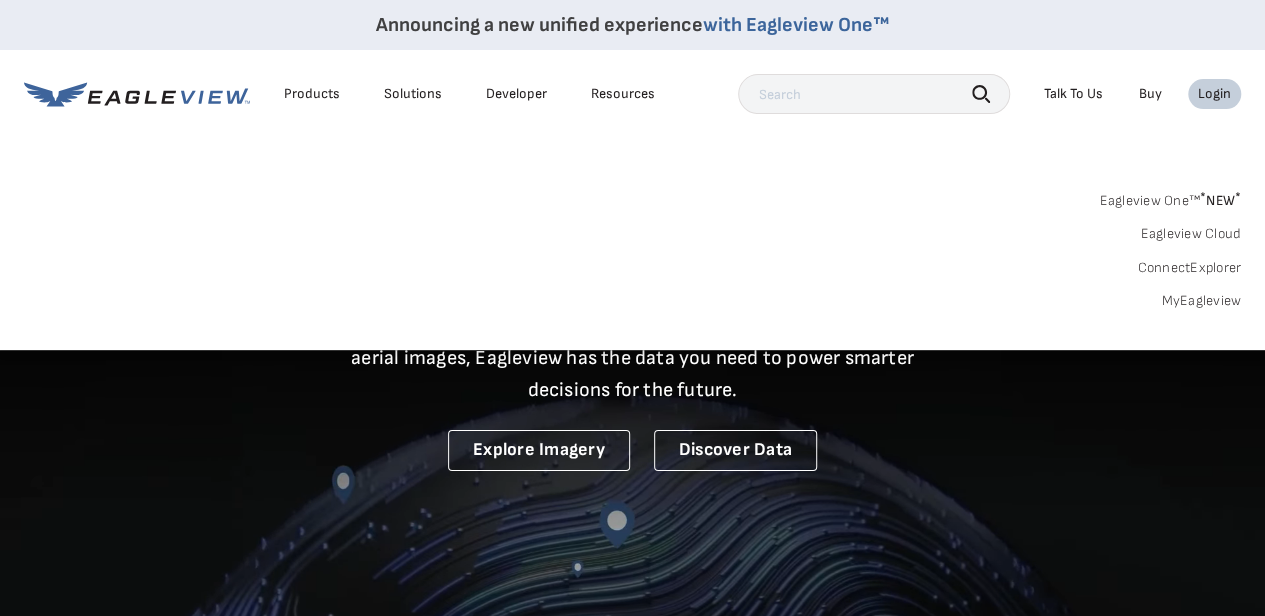 click on "Login" at bounding box center [1214, 94] 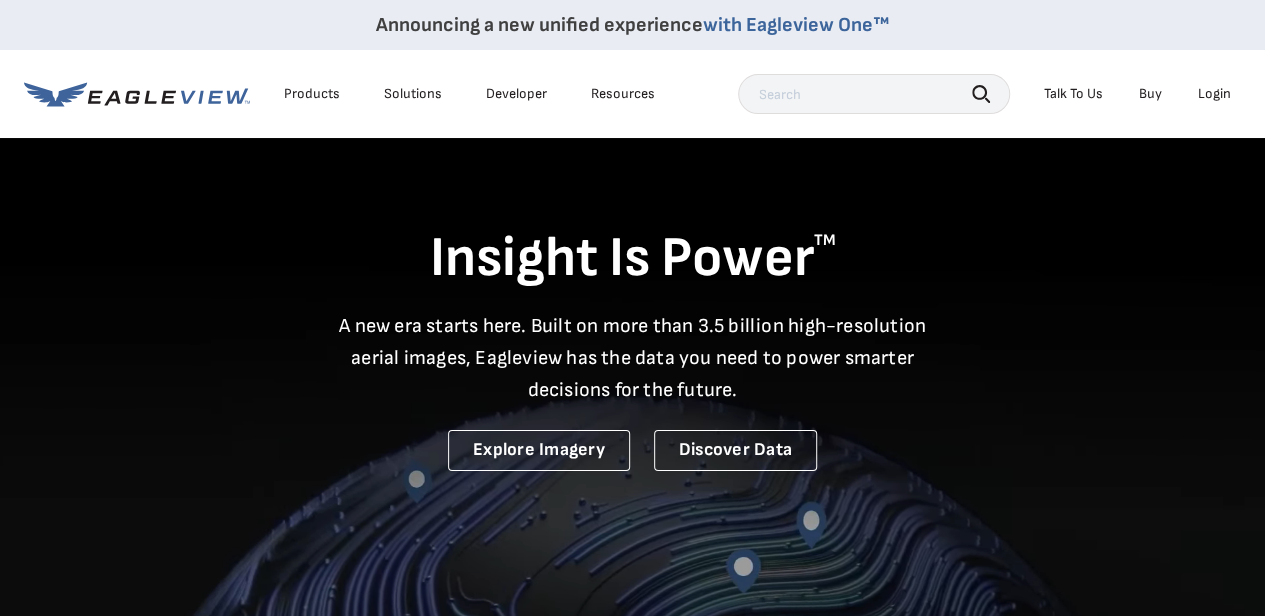 click on "Login" at bounding box center [1214, 94] 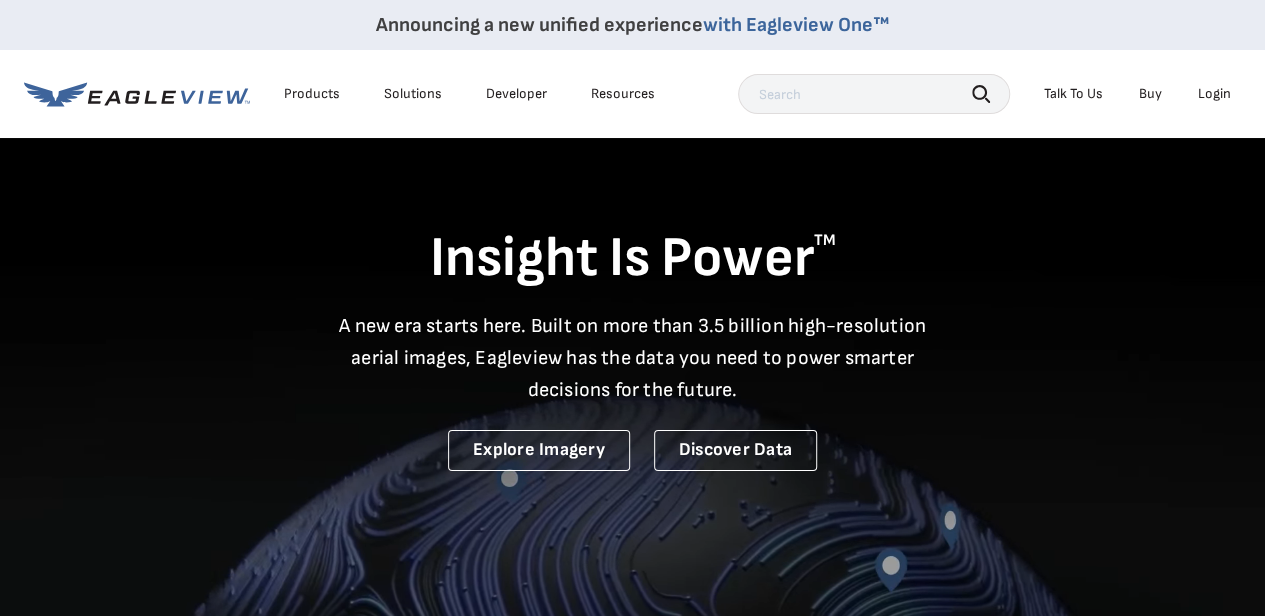 click on "Login" at bounding box center (1214, 94) 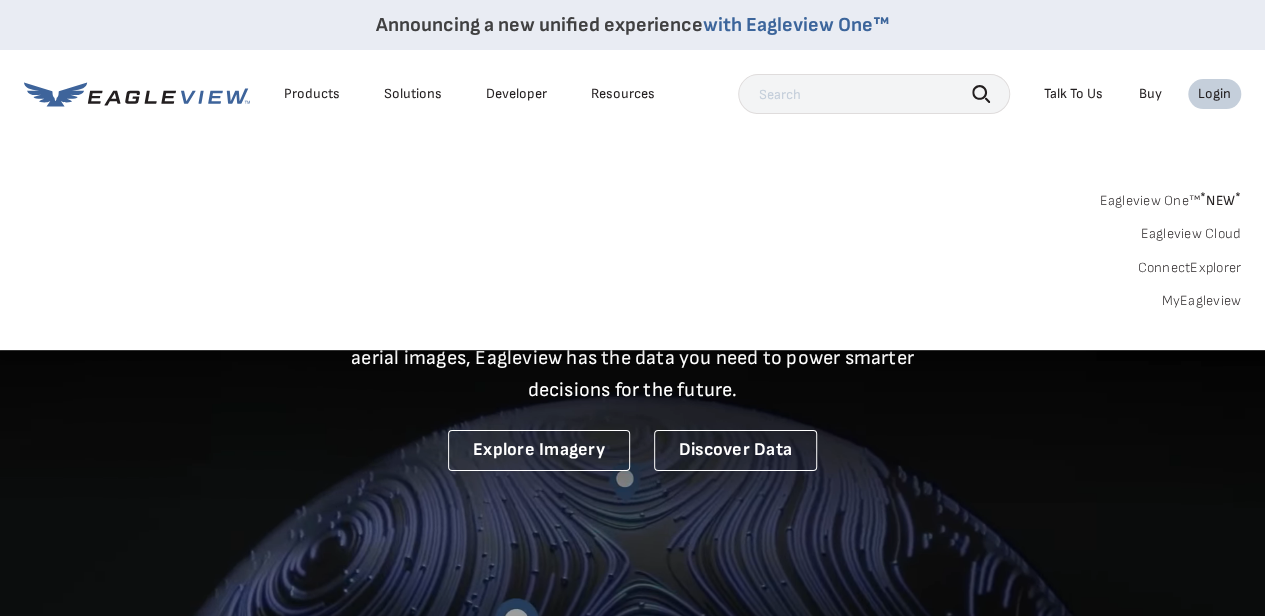 click on "Eagleview One™  * NEW *" at bounding box center (1170, 197) 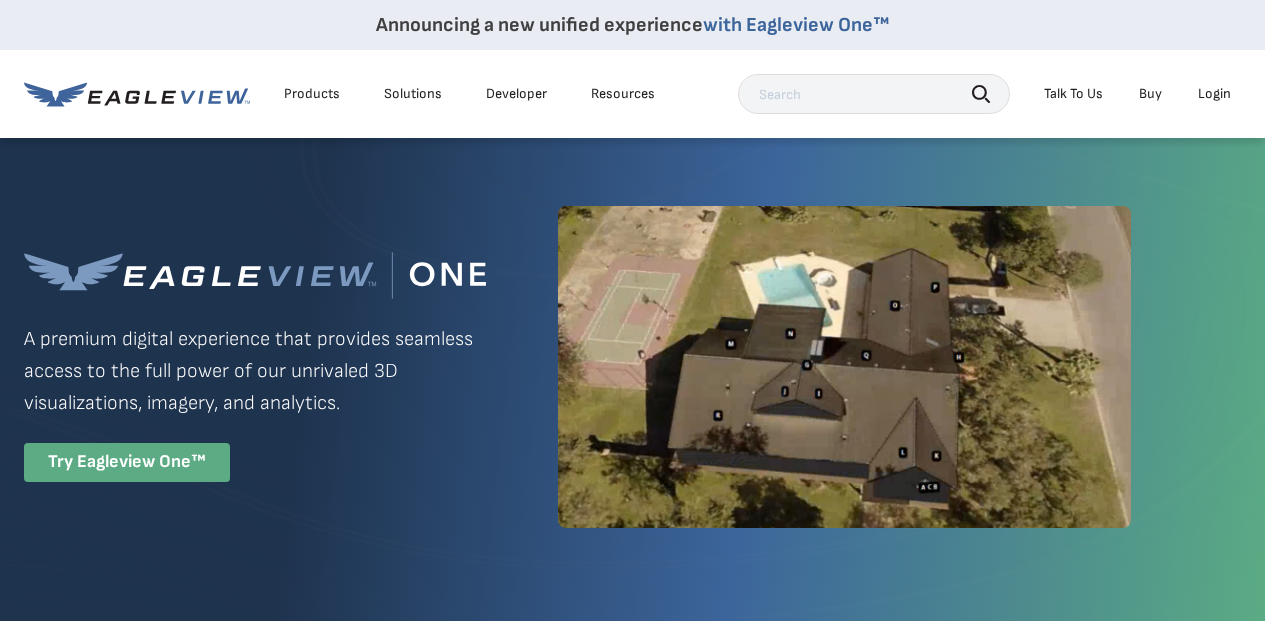scroll, scrollTop: 0, scrollLeft: 0, axis: both 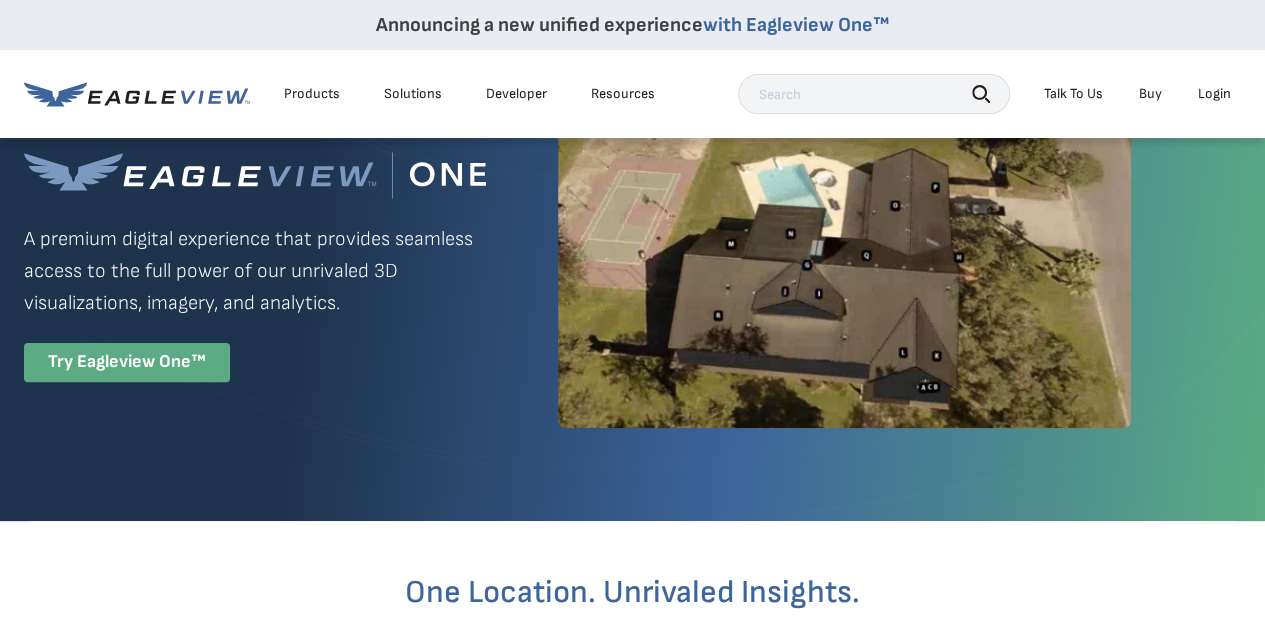 click on "Login" at bounding box center [1214, 94] 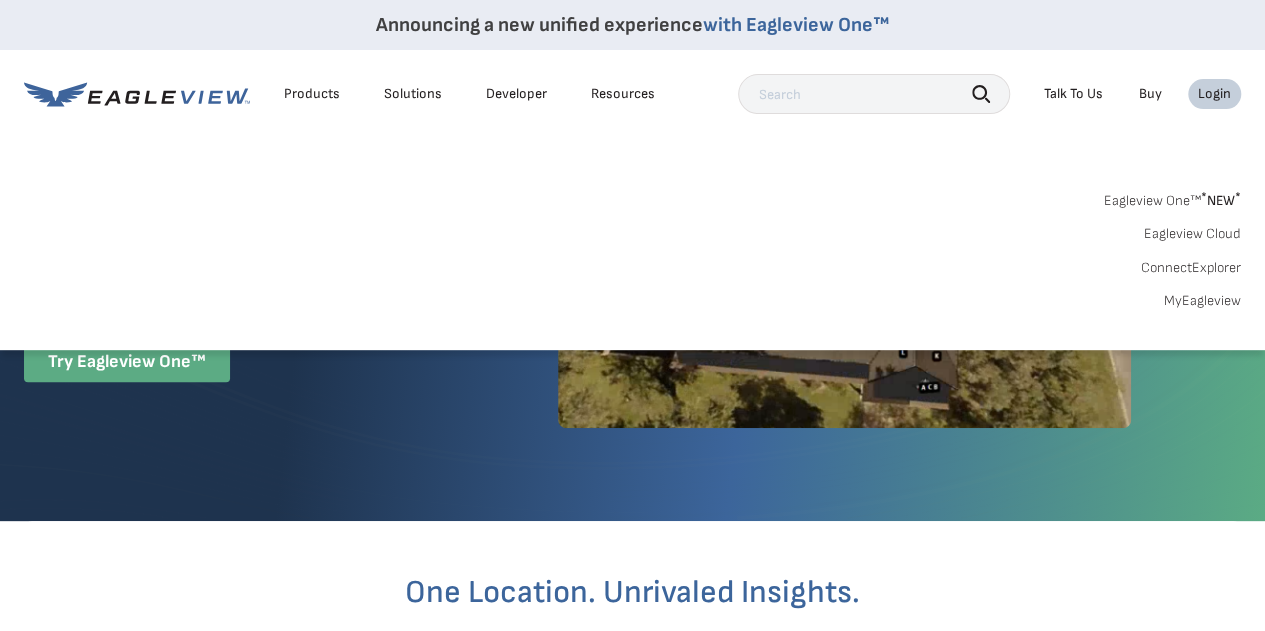 click on "MyEagleview" at bounding box center [1202, 301] 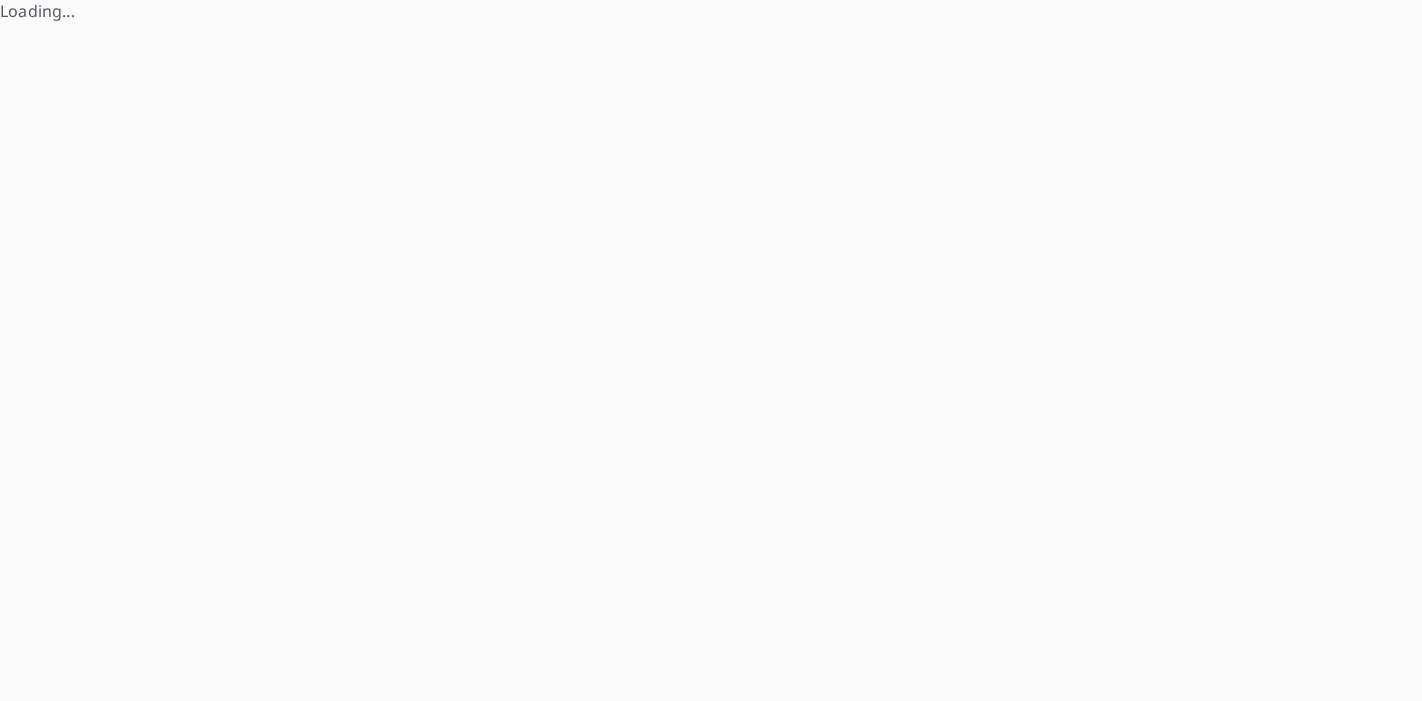 scroll, scrollTop: 0, scrollLeft: 0, axis: both 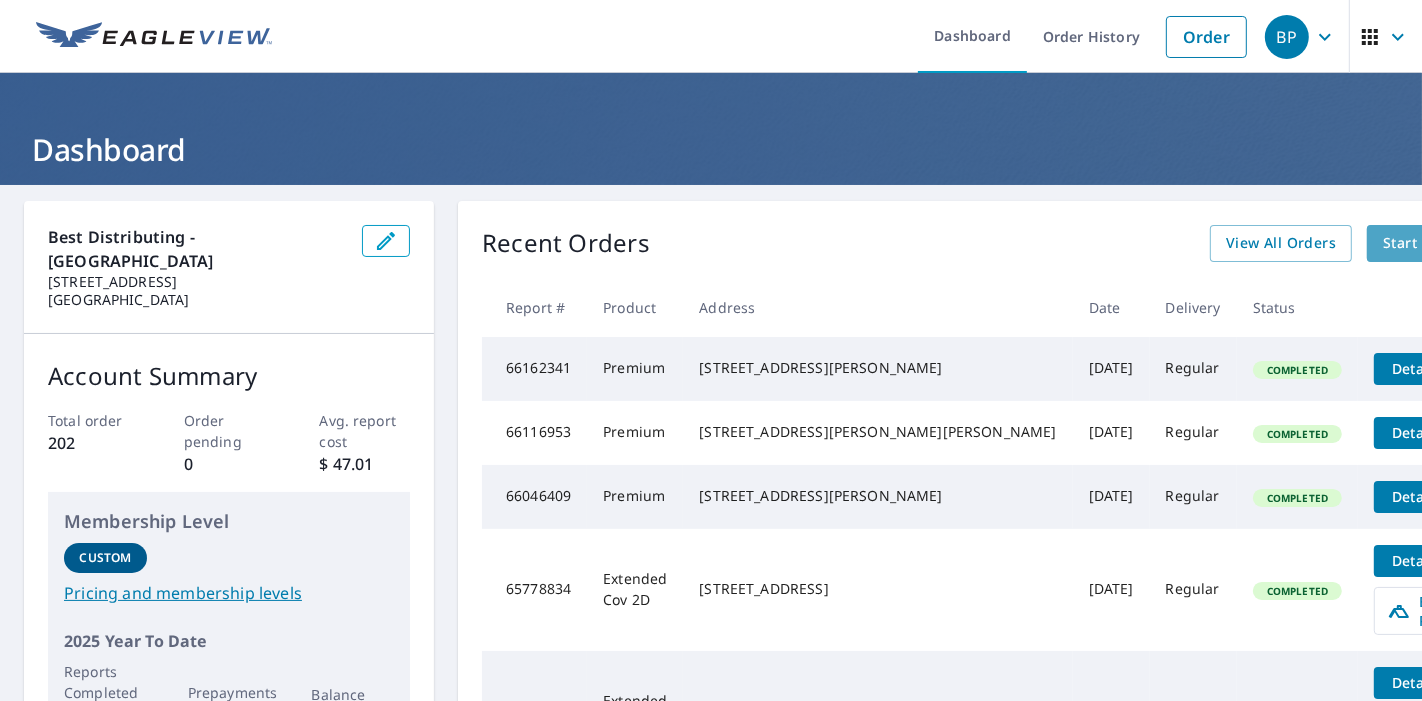 click on "Start New Order" at bounding box center [1441, 243] 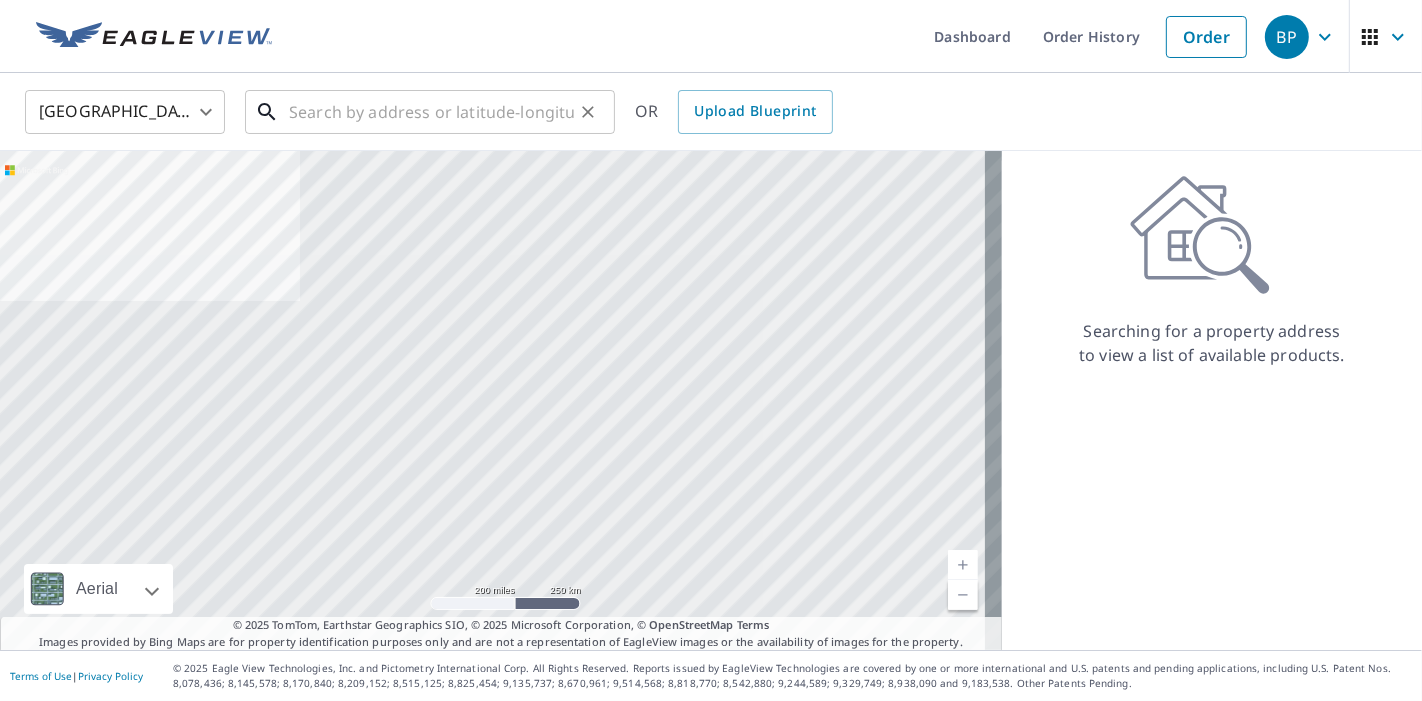 click at bounding box center (431, 112) 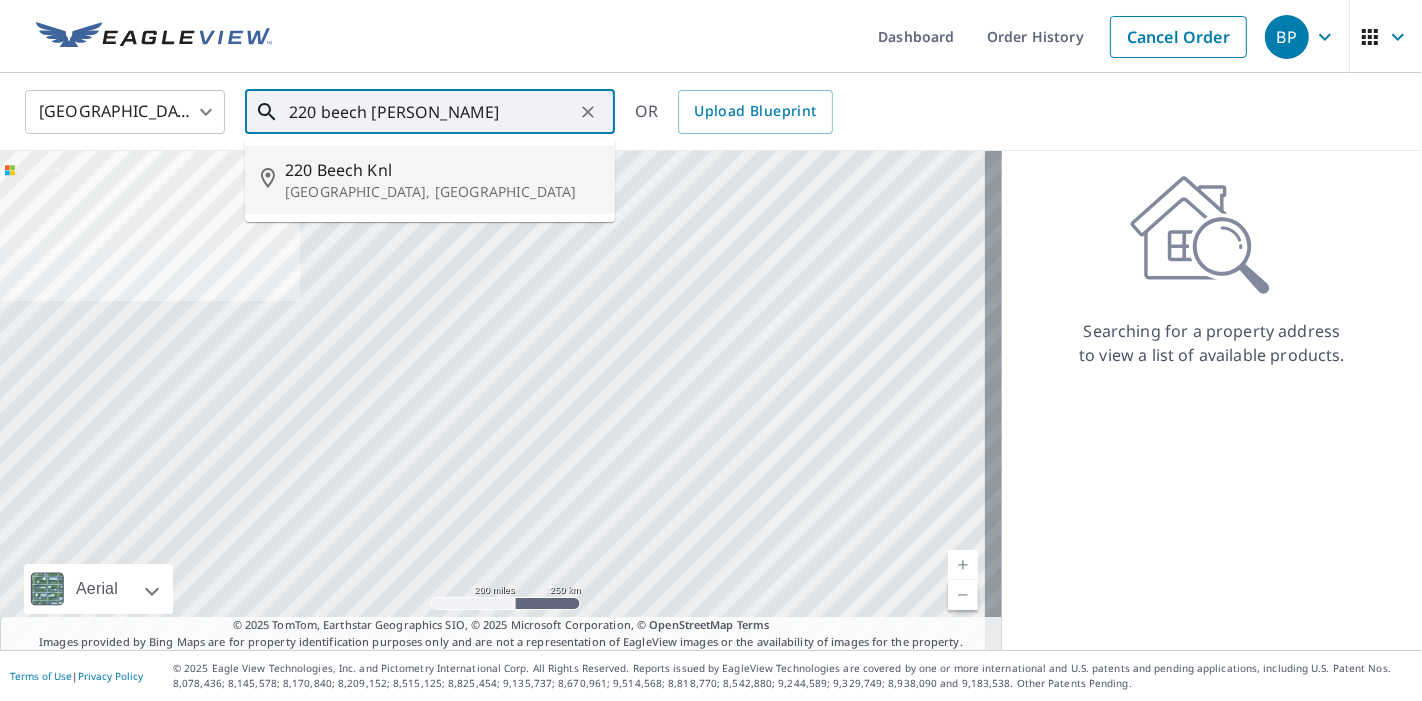 click on "Linville, NC 28646" at bounding box center (442, 192) 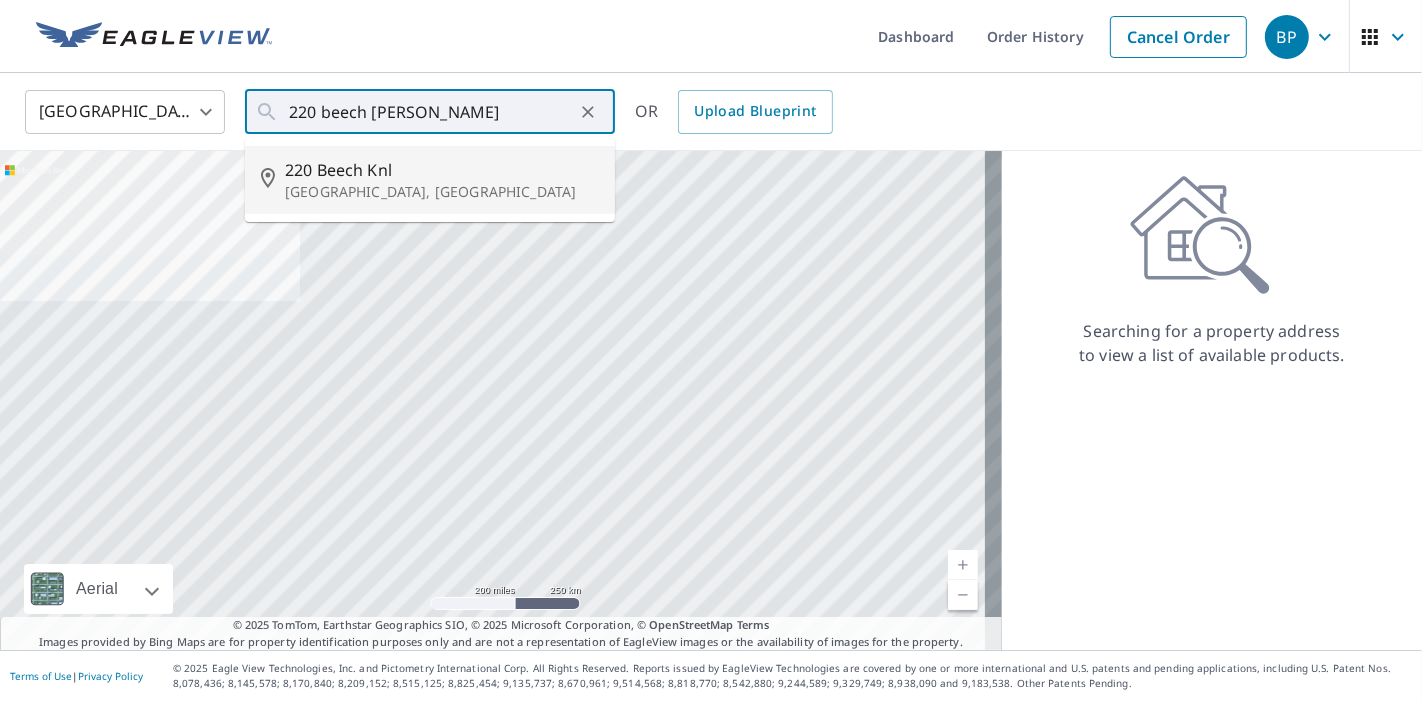 type on "220 Beech Knl Linville, NC 28646" 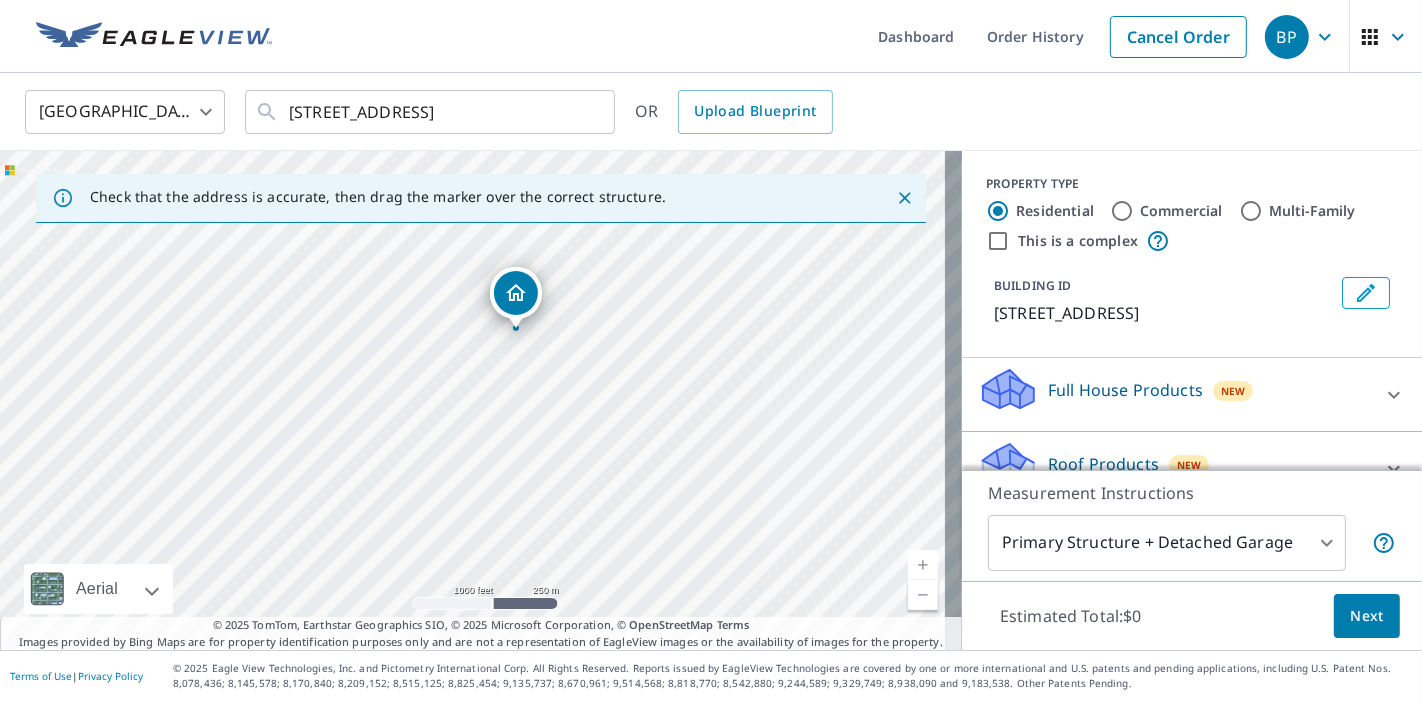 click on "BP BP
Dashboard Order History Cancel Order BP United States US ​ 220 Beech Knl Linville, NC 28646 ​ OR Upload Blueprint Check that the address is accurate, then drag the marker over the correct structure. 220 Beech Knl Linville, NC 28646 Aerial Road A standard road map Aerial A detailed look from above Labels Labels 1000 feet 250 m © 2025 TomTom, © 2025 Maxar, © 2025 Microsoft Corporation,  © OpenStreetMap Terms © 2025 TomTom, Earthstar Geographics SIO, © 2025 Microsoft Corporation, ©   OpenStreetMap   Terms Images provided by Bing Maps are for property identification purposes only and are not a representation of EagleView images or the availability of images for the property. PROPERTY TYPE Residential Commercial Multi-Family This is a complex BUILDING ID 220 Beech Knl, Linville, NC, 28646 Full House Products New Full House™ $90.3 Roof Products New Premium $20.5 - $66 QuickSquares™ $18 Gutter $13 Bid Perfect™ $18 Solar Products New Inform Essentials+ $60 Inform Advanced $75 $30 $100 New" at bounding box center (711, 350) 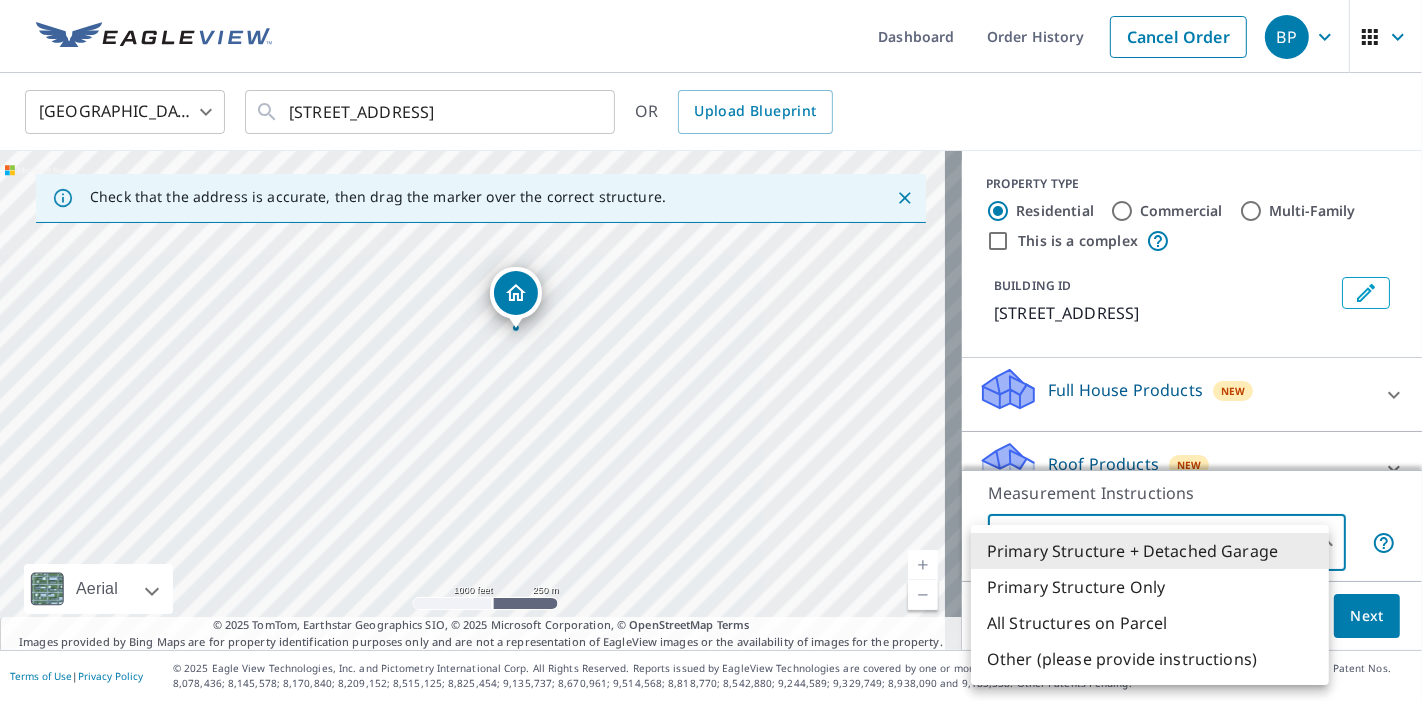 click on "All Structures on Parcel" at bounding box center (1150, 623) 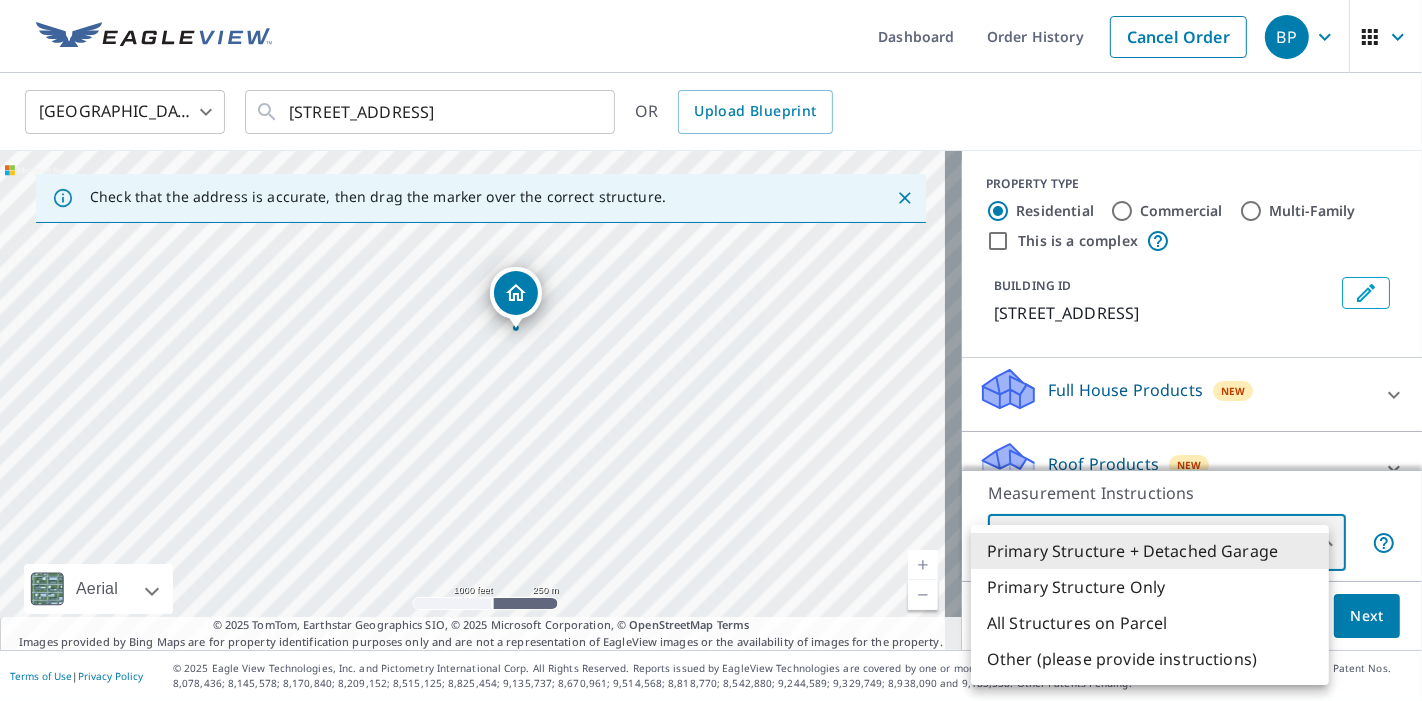 type on "3" 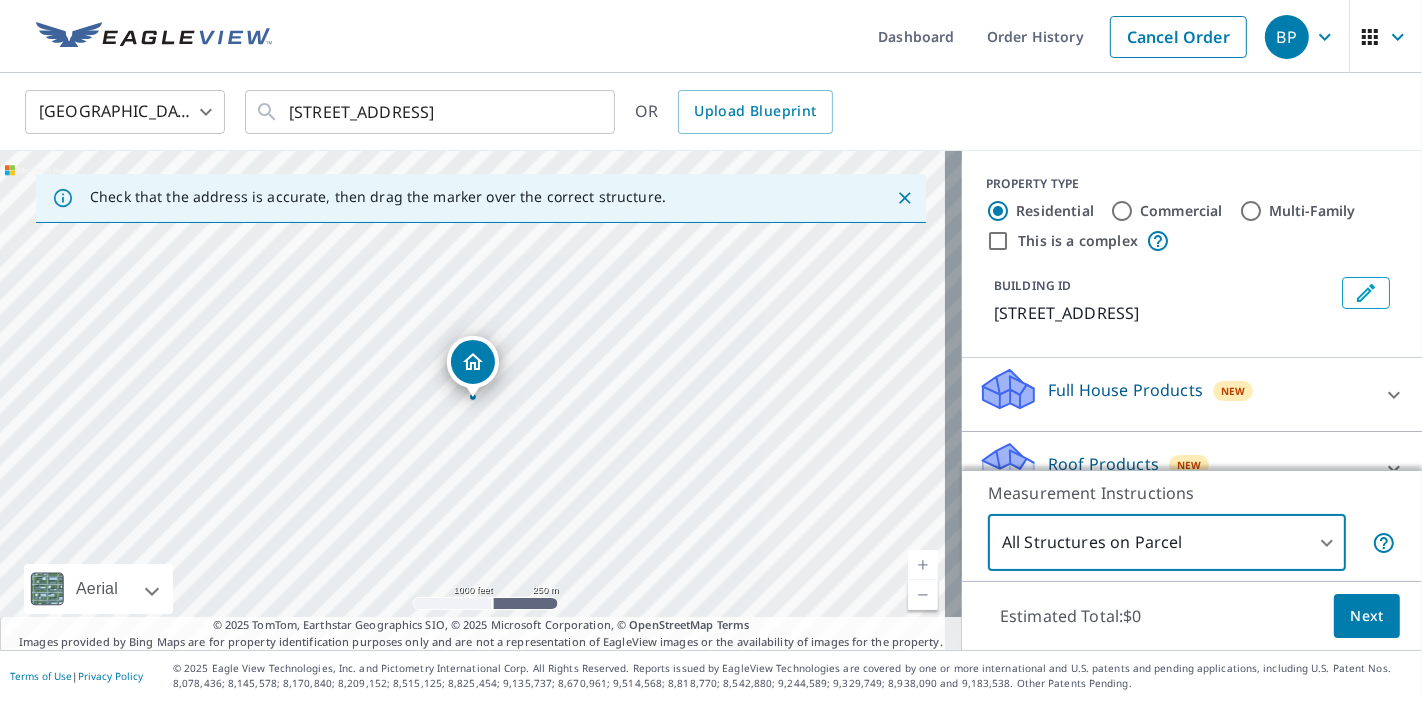 click on "Next" at bounding box center [1367, 616] 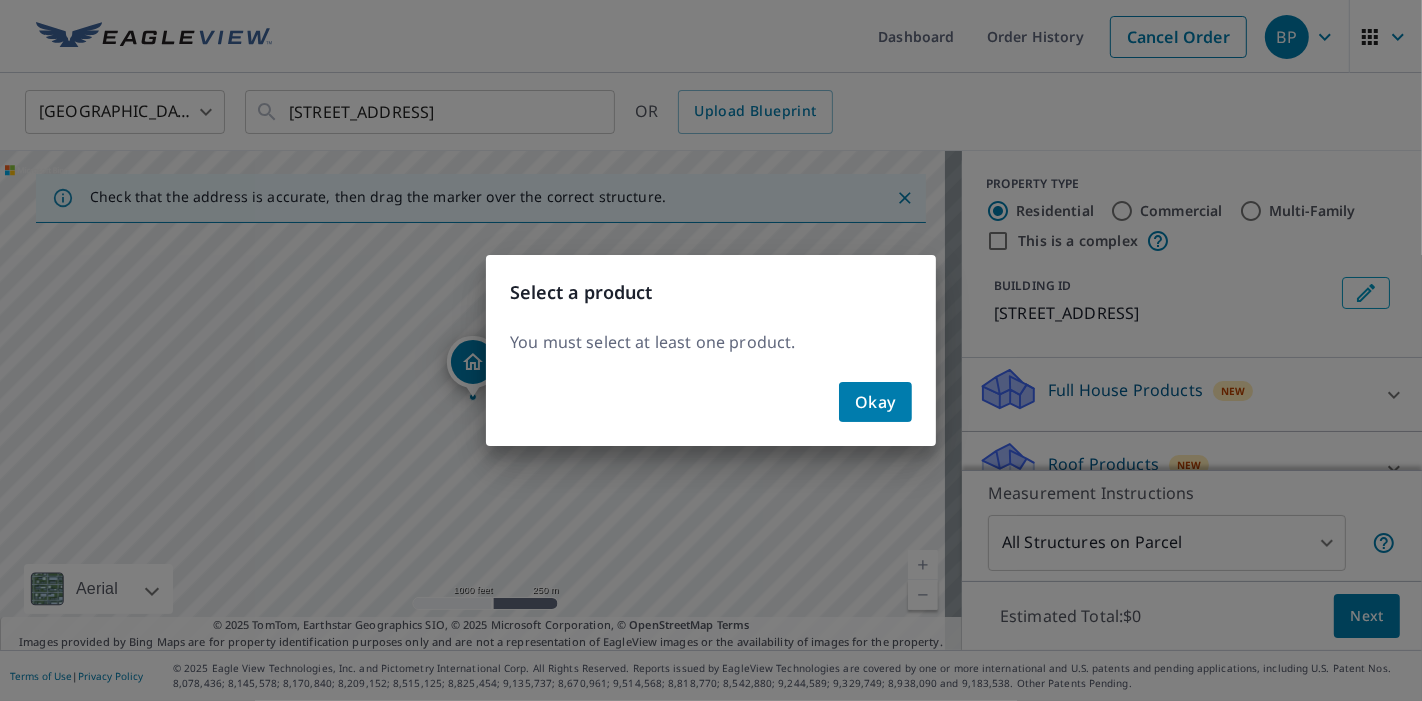 click on "Okay" at bounding box center [875, 402] 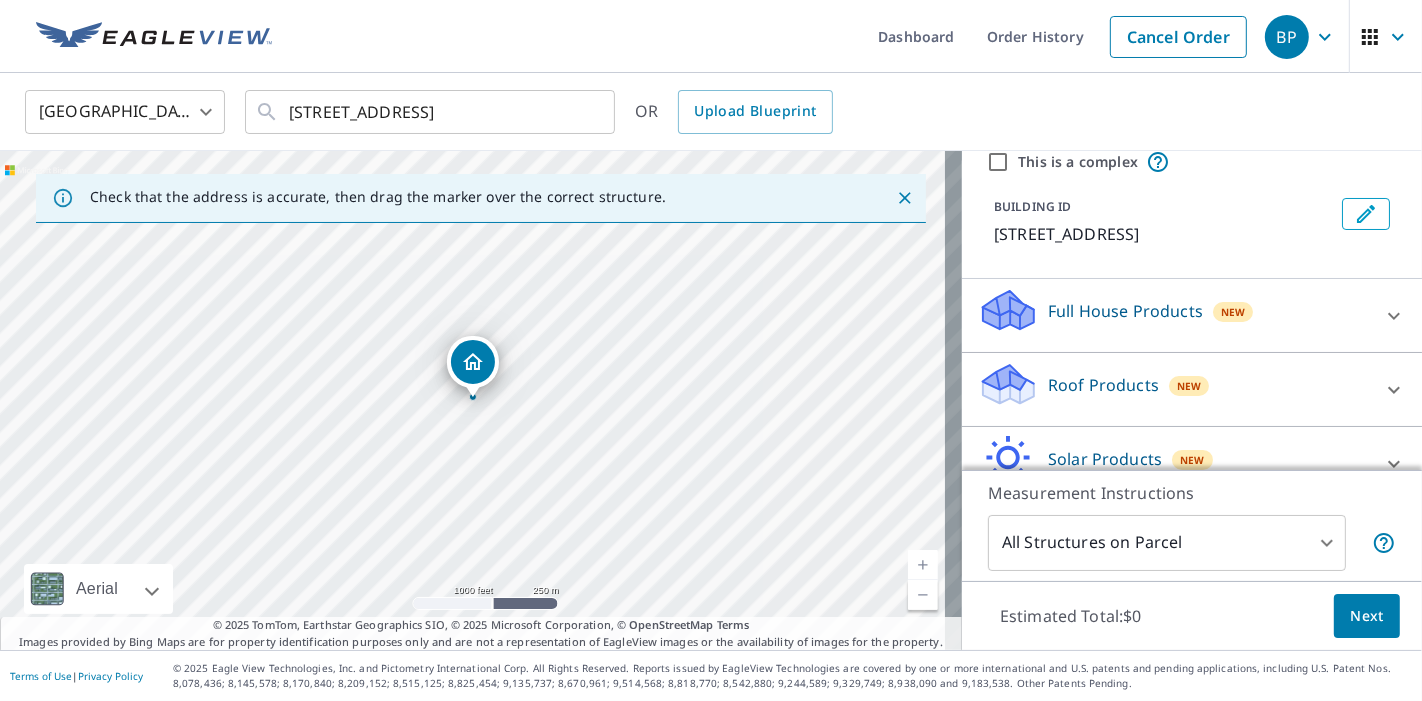 scroll, scrollTop: 111, scrollLeft: 0, axis: vertical 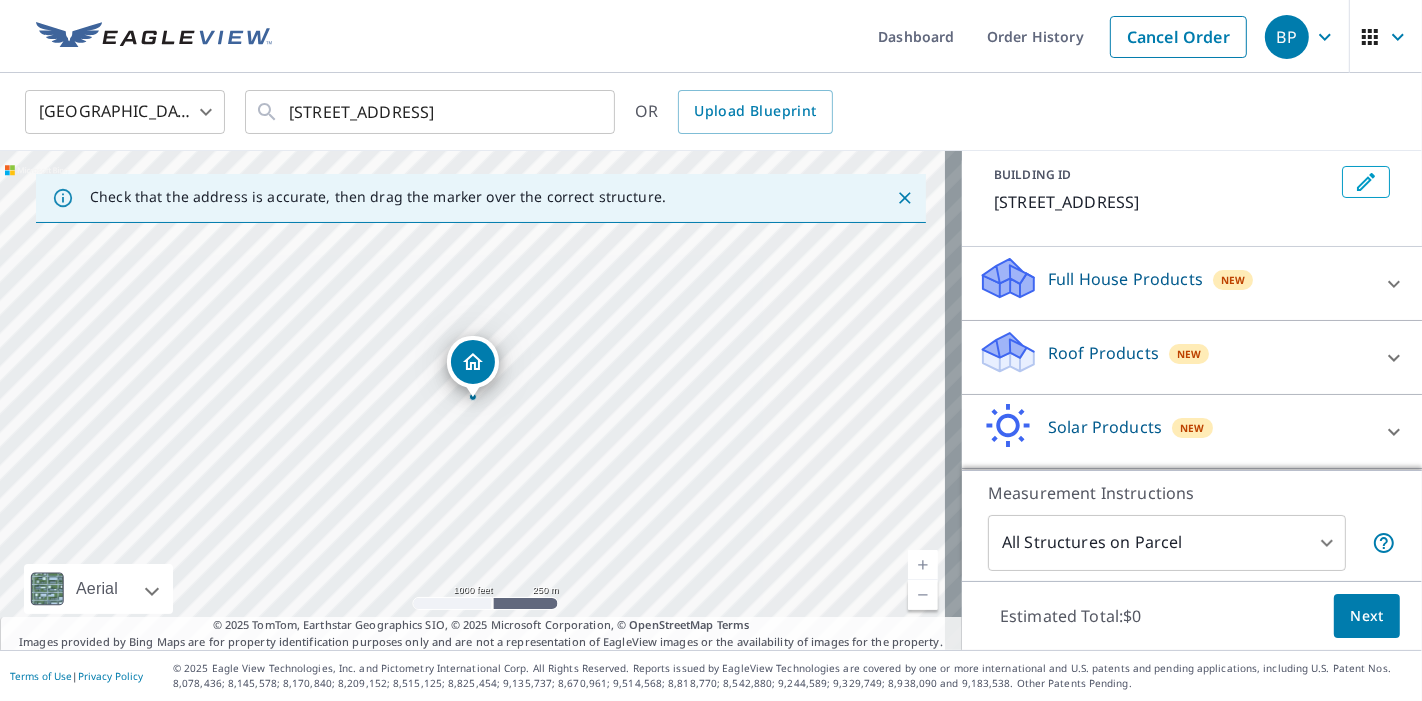 click on "Roof Products" at bounding box center [1103, 353] 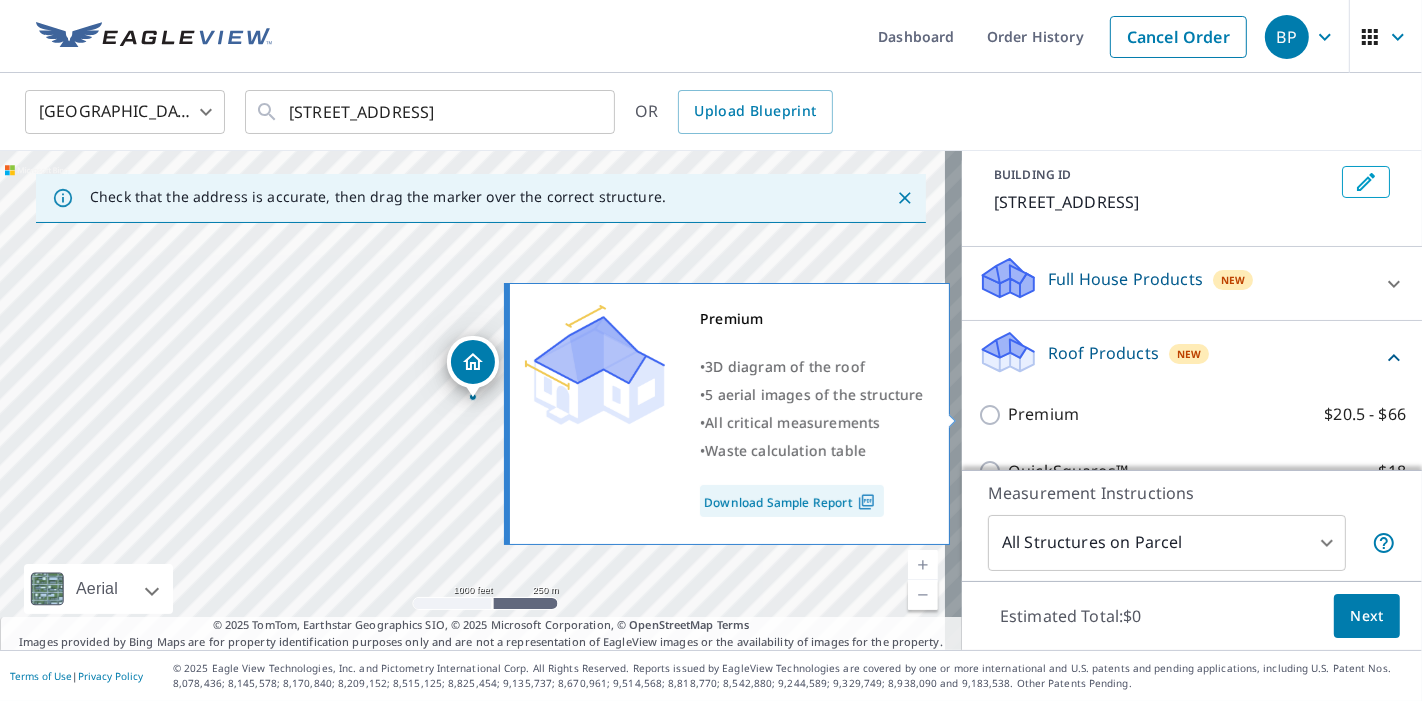 click on "Premium $20.5 - $66" at bounding box center (993, 415) 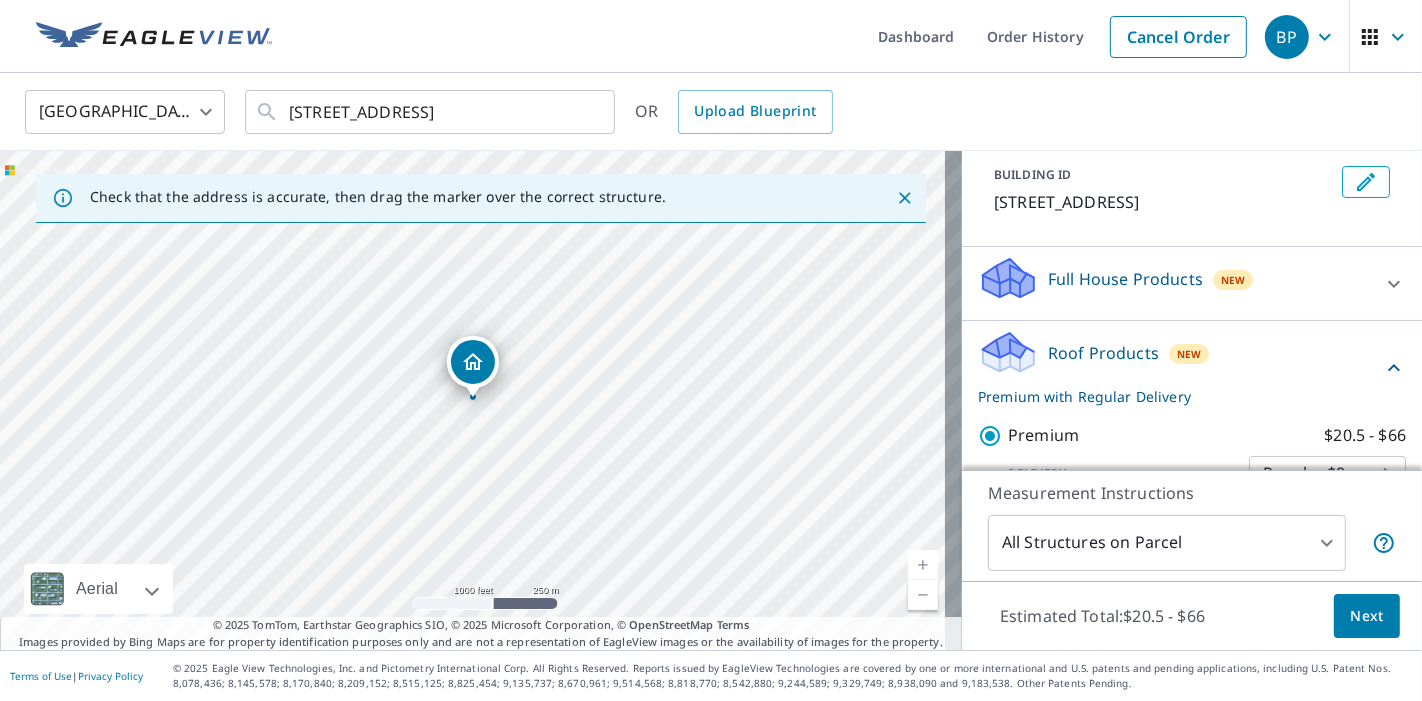 click on "Next" at bounding box center [1367, 616] 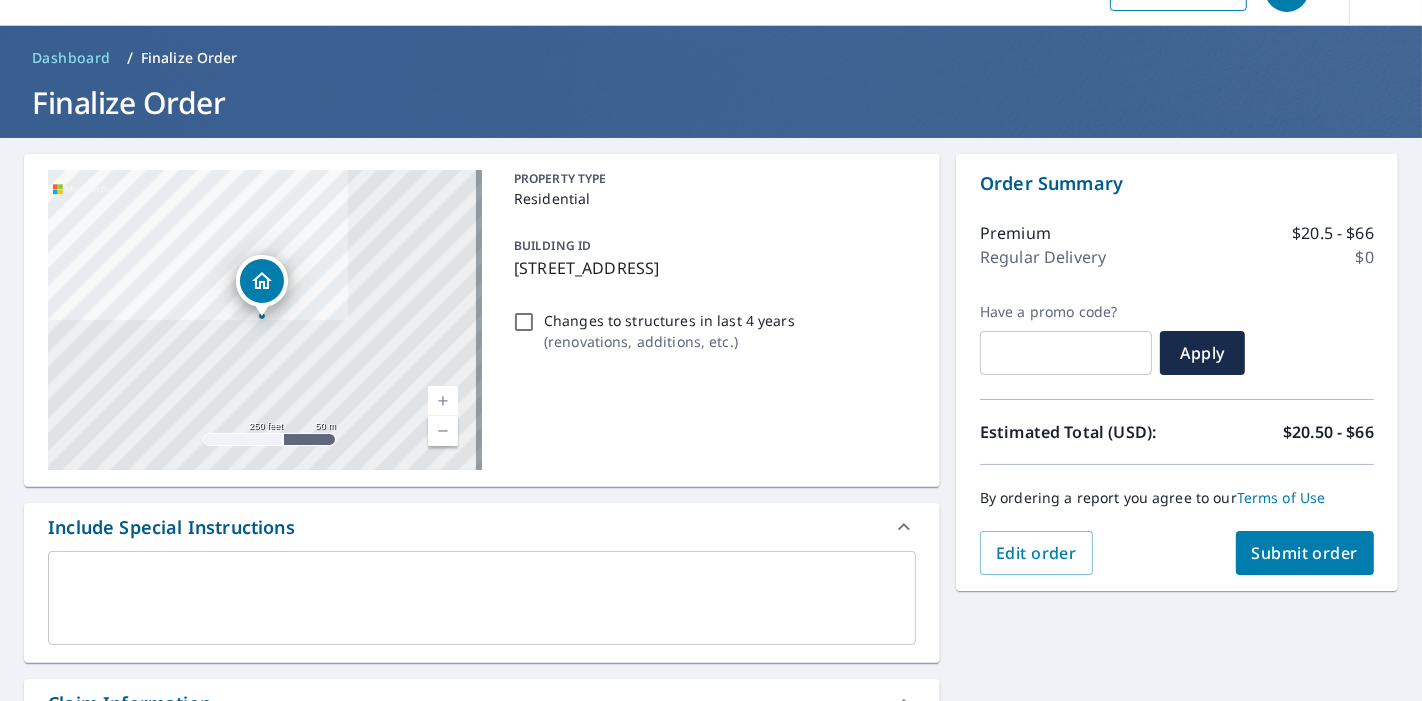 scroll, scrollTop: 111, scrollLeft: 0, axis: vertical 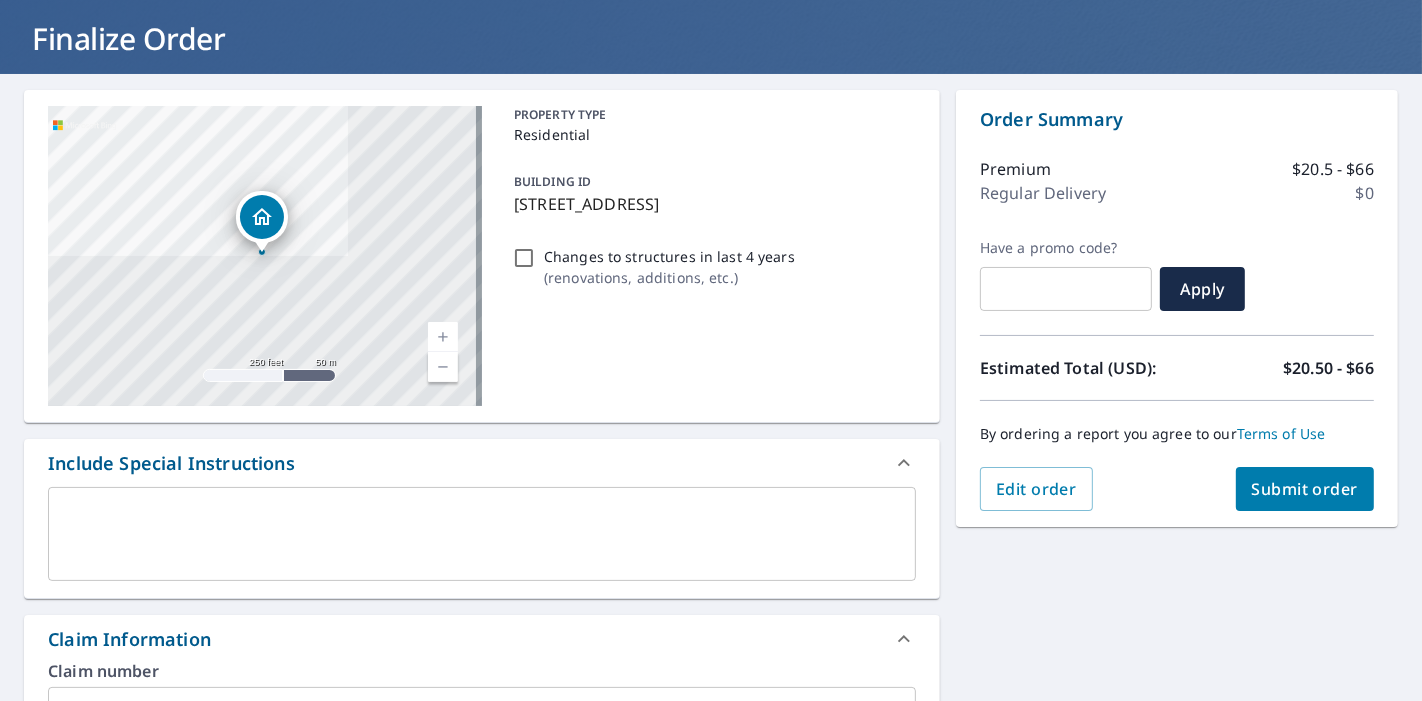 click on "Submit order" at bounding box center (1305, 489) 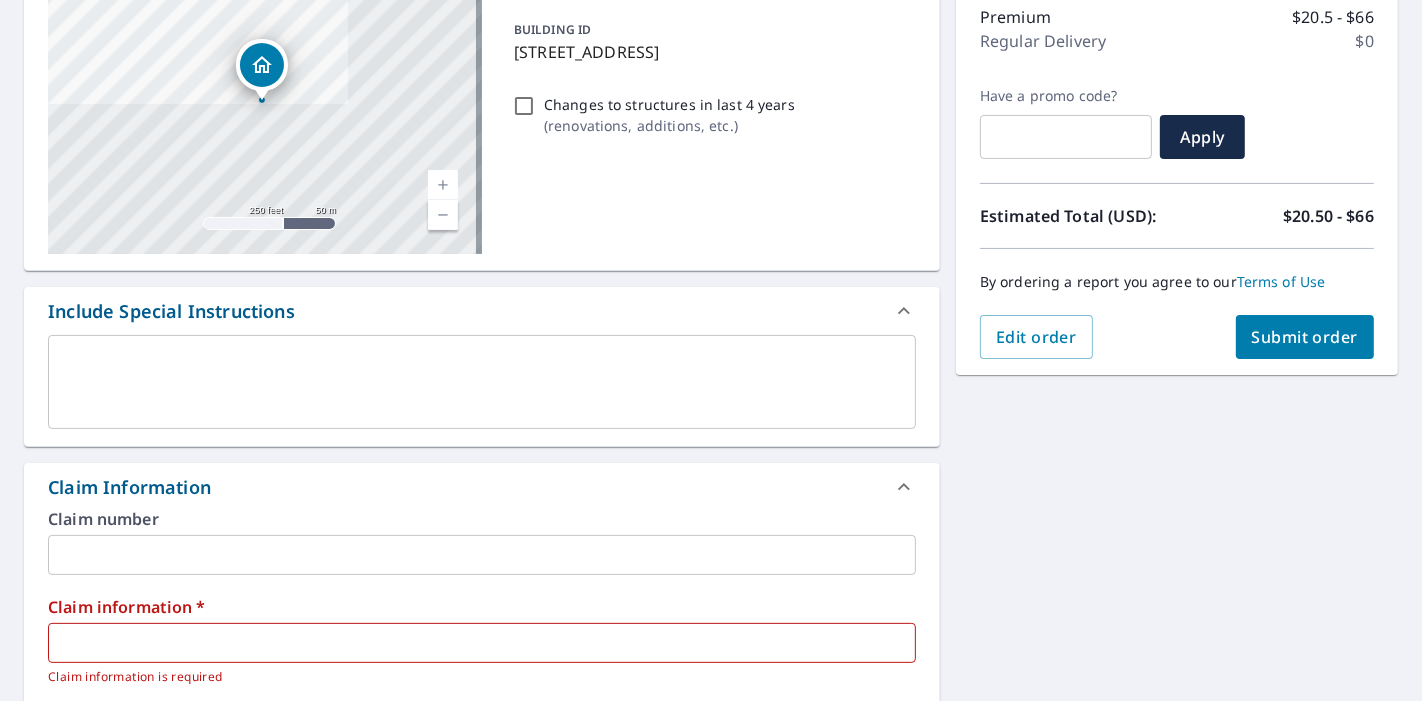 scroll, scrollTop: 333, scrollLeft: 0, axis: vertical 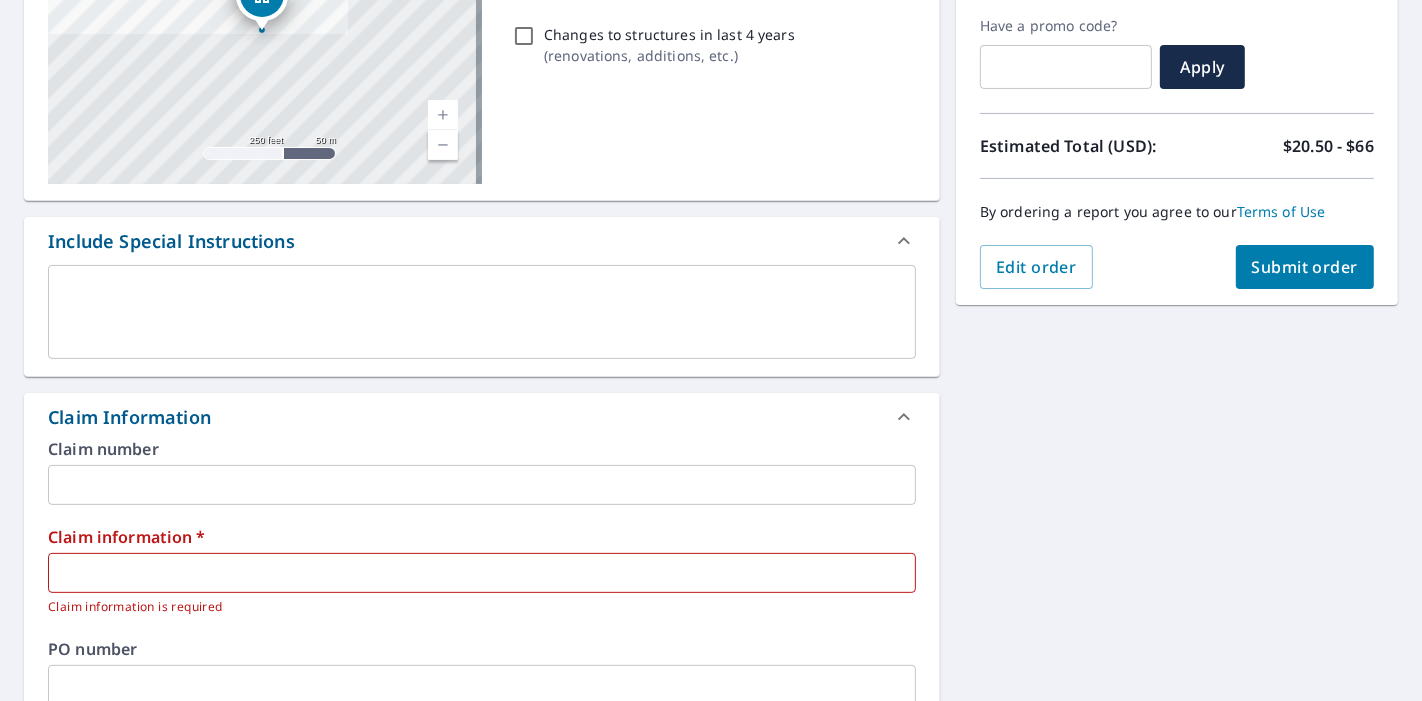 click at bounding box center (482, 573) 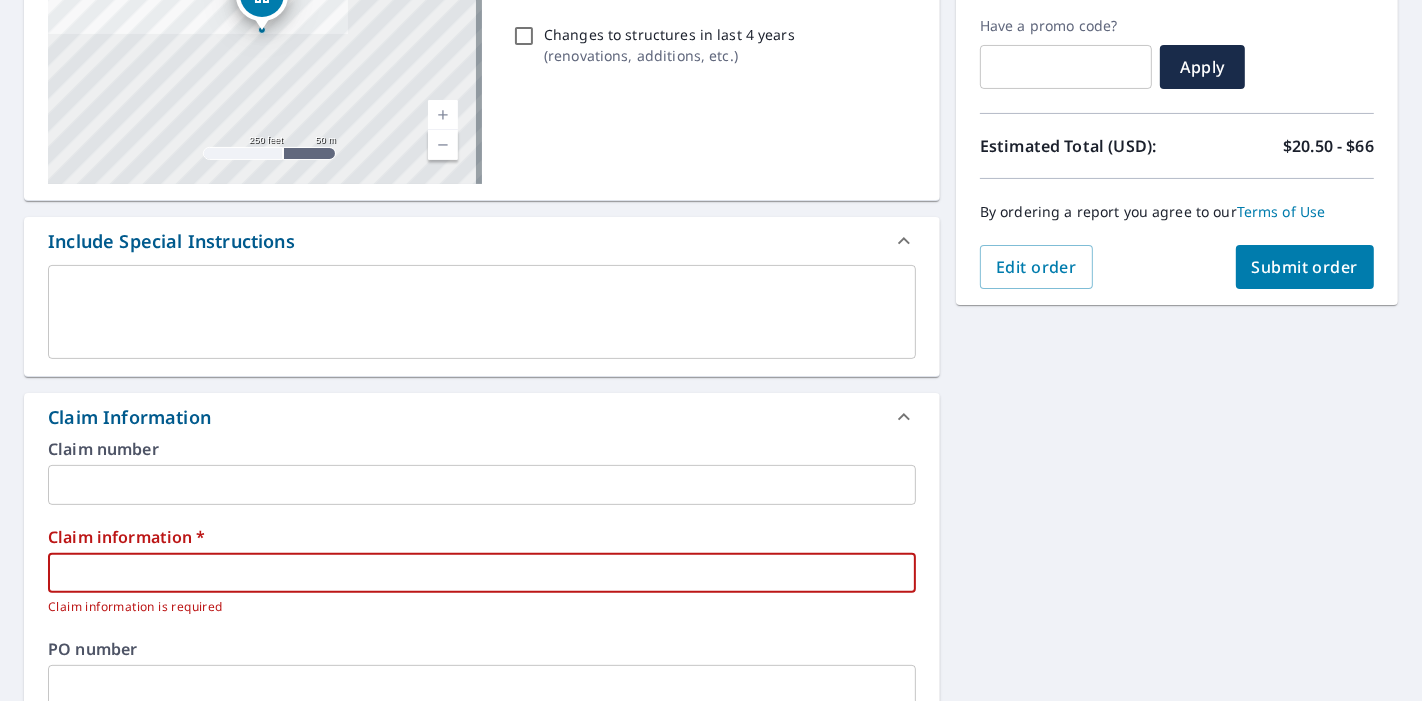 type on "n" 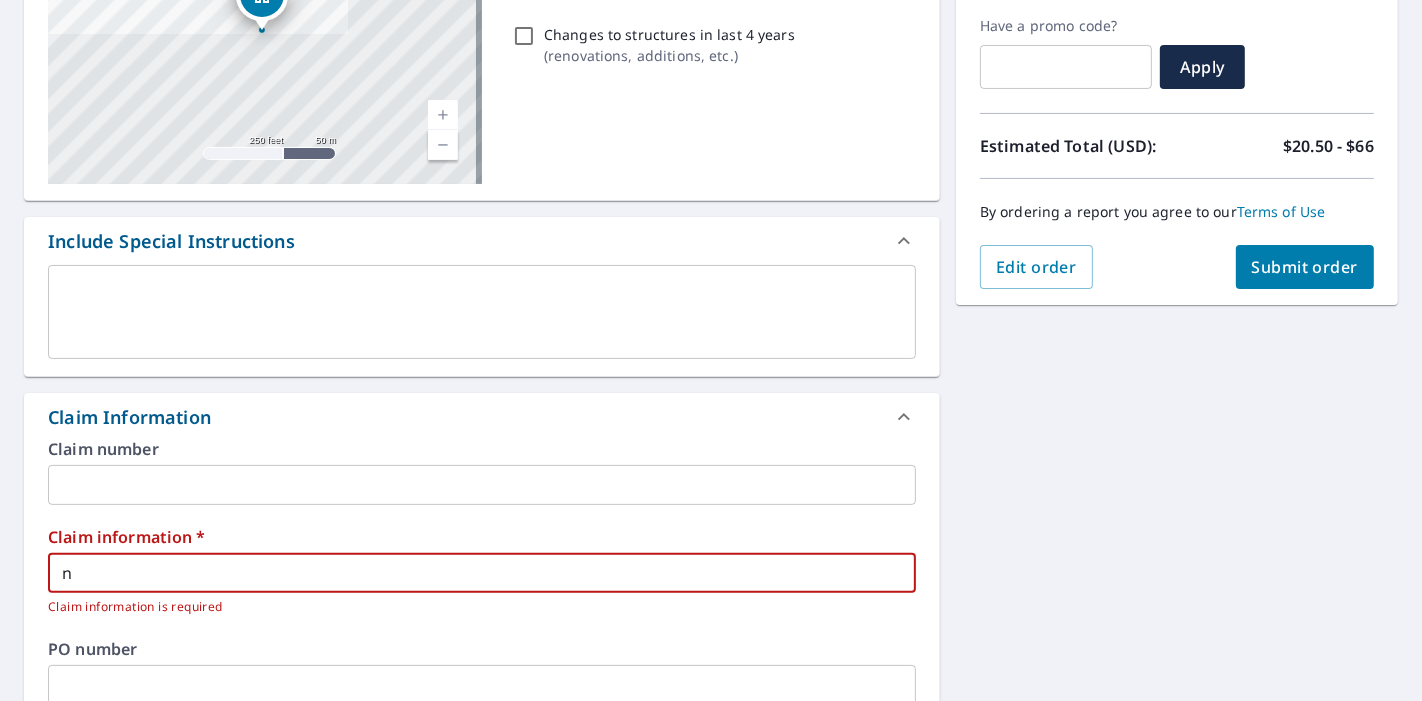 type on "n/" 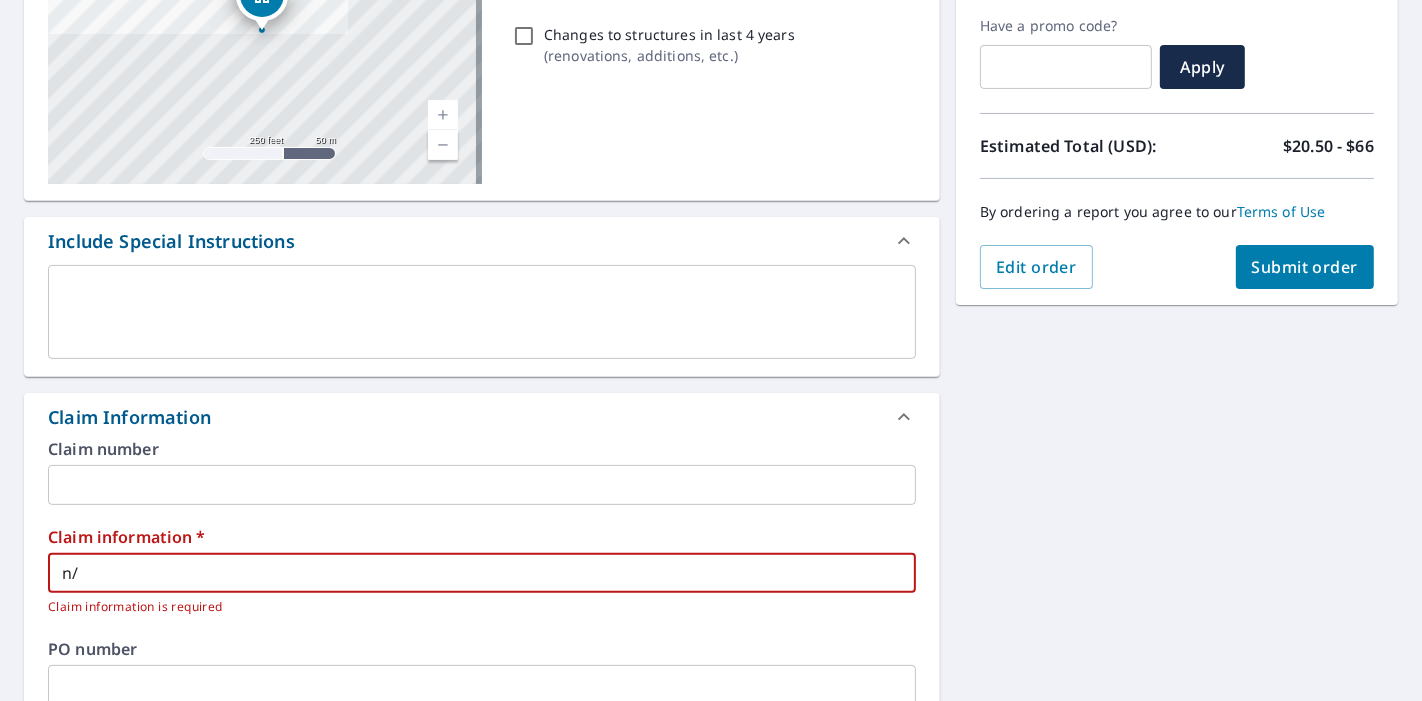 type on "n/a" 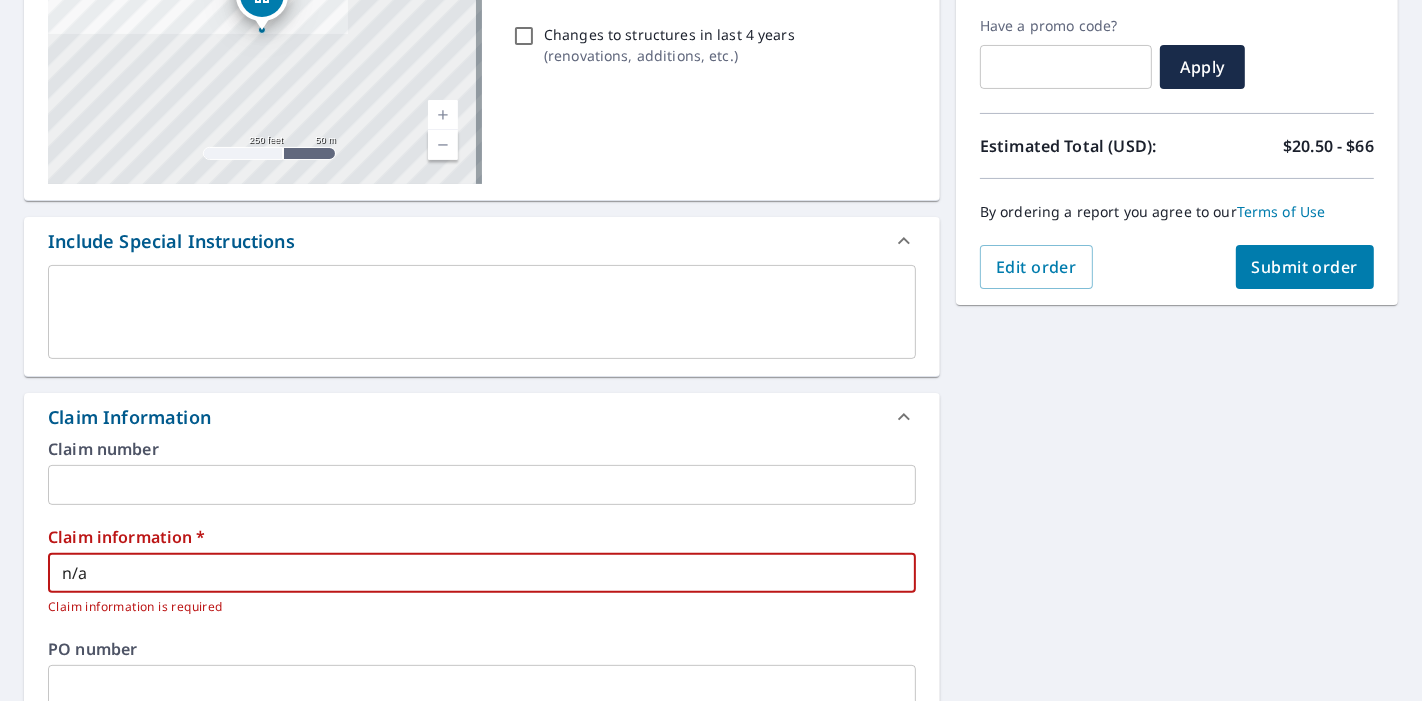 type on "n/a" 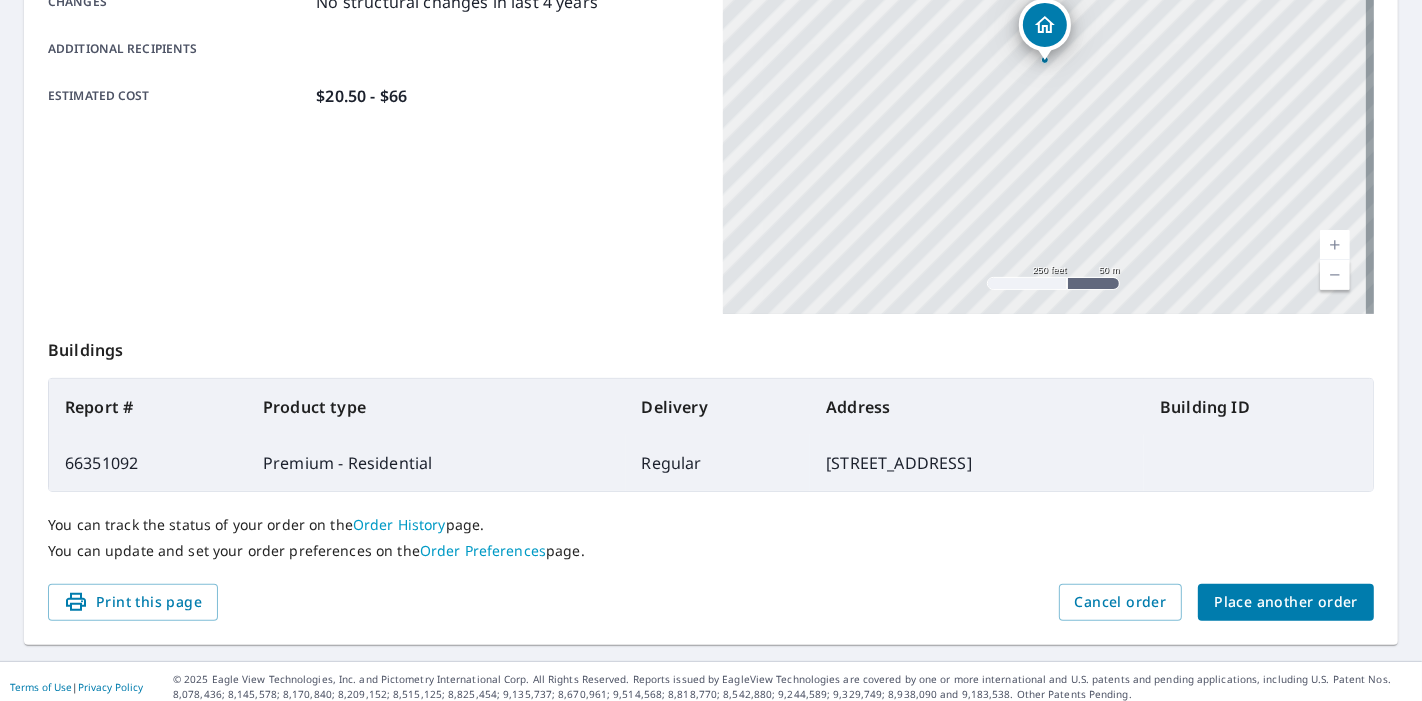 scroll, scrollTop: 474, scrollLeft: 0, axis: vertical 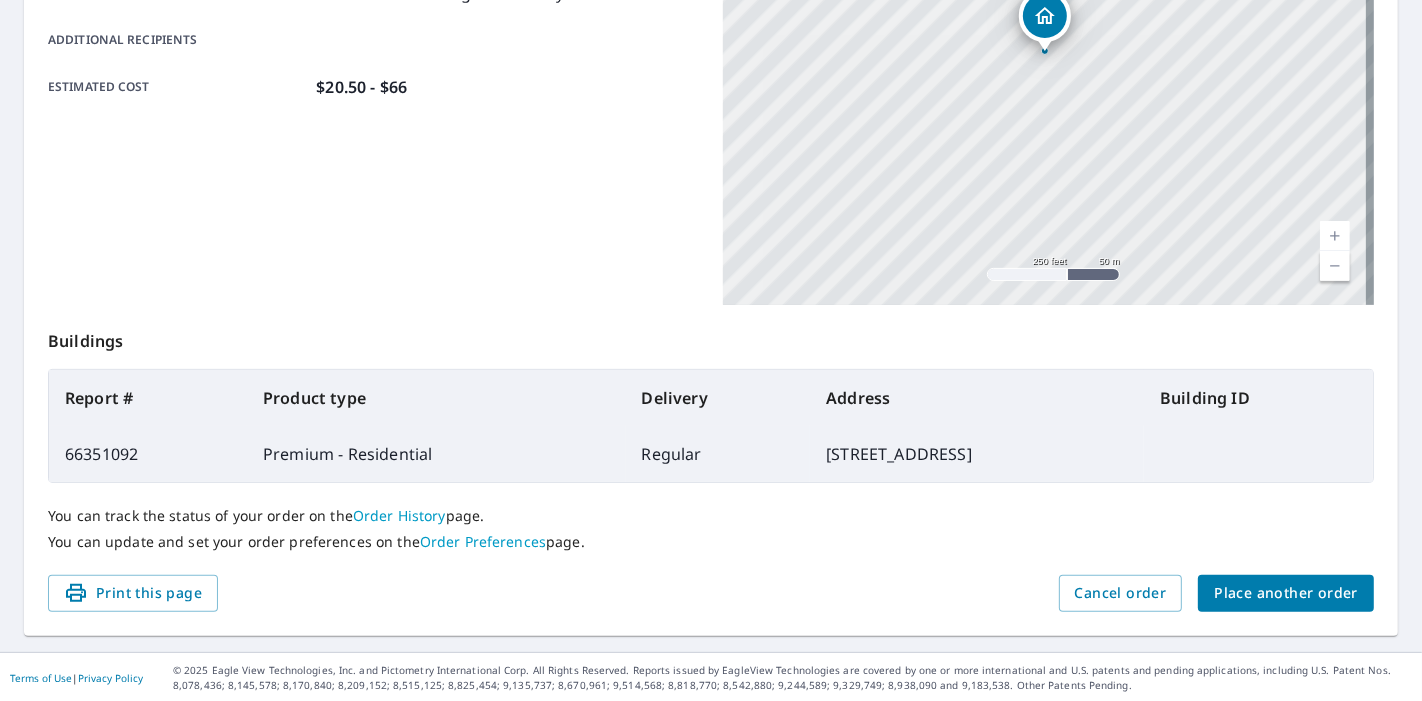 click on "Place another order" at bounding box center [1286, 593] 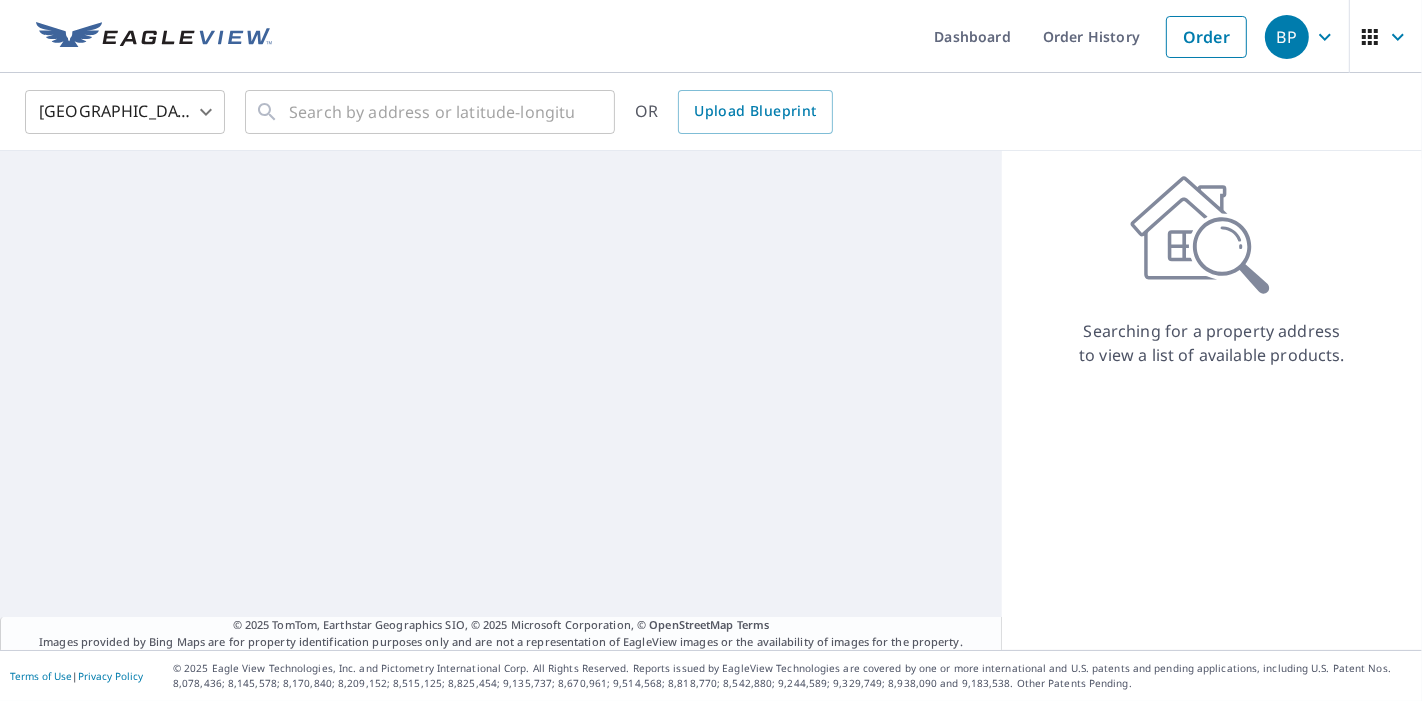 scroll, scrollTop: 0, scrollLeft: 0, axis: both 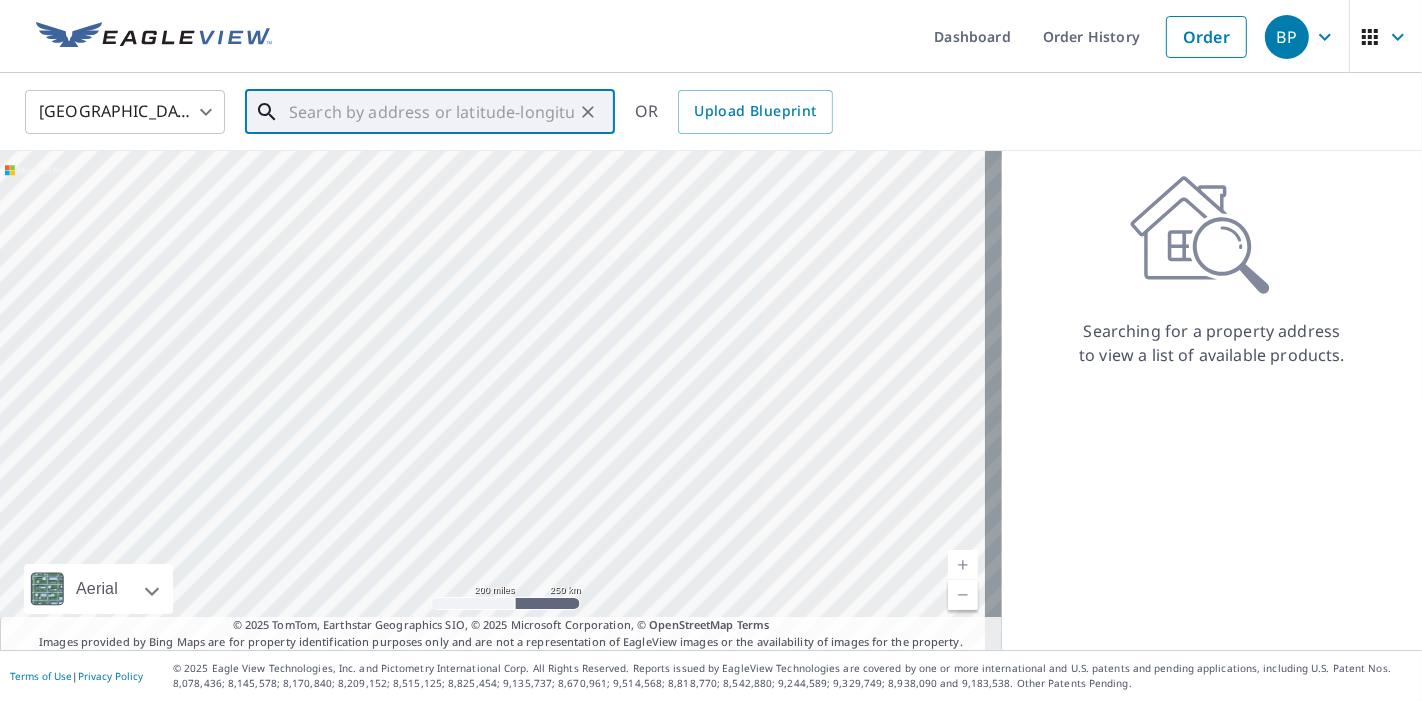 click at bounding box center (431, 112) 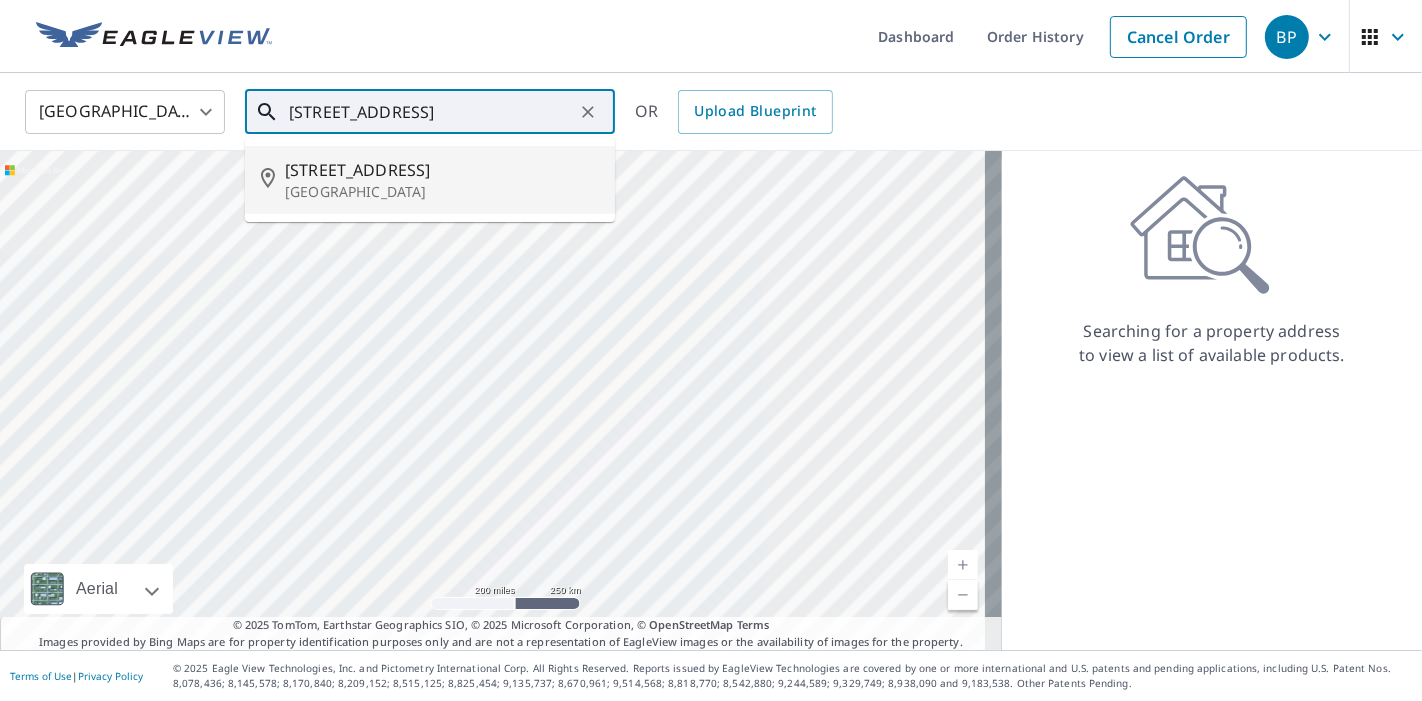 click on "Southport, NC 28461" at bounding box center (442, 192) 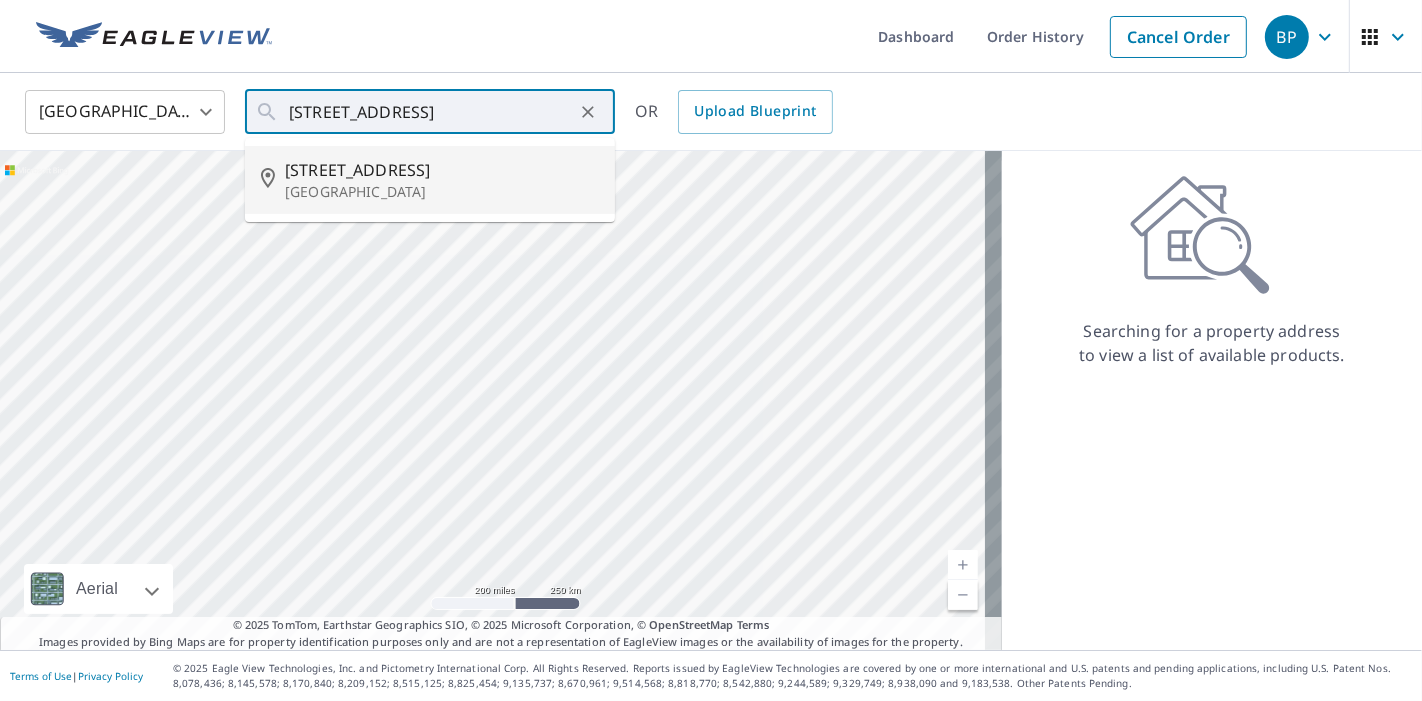 type on "4106 Brookfield Way Southport, NC 28461" 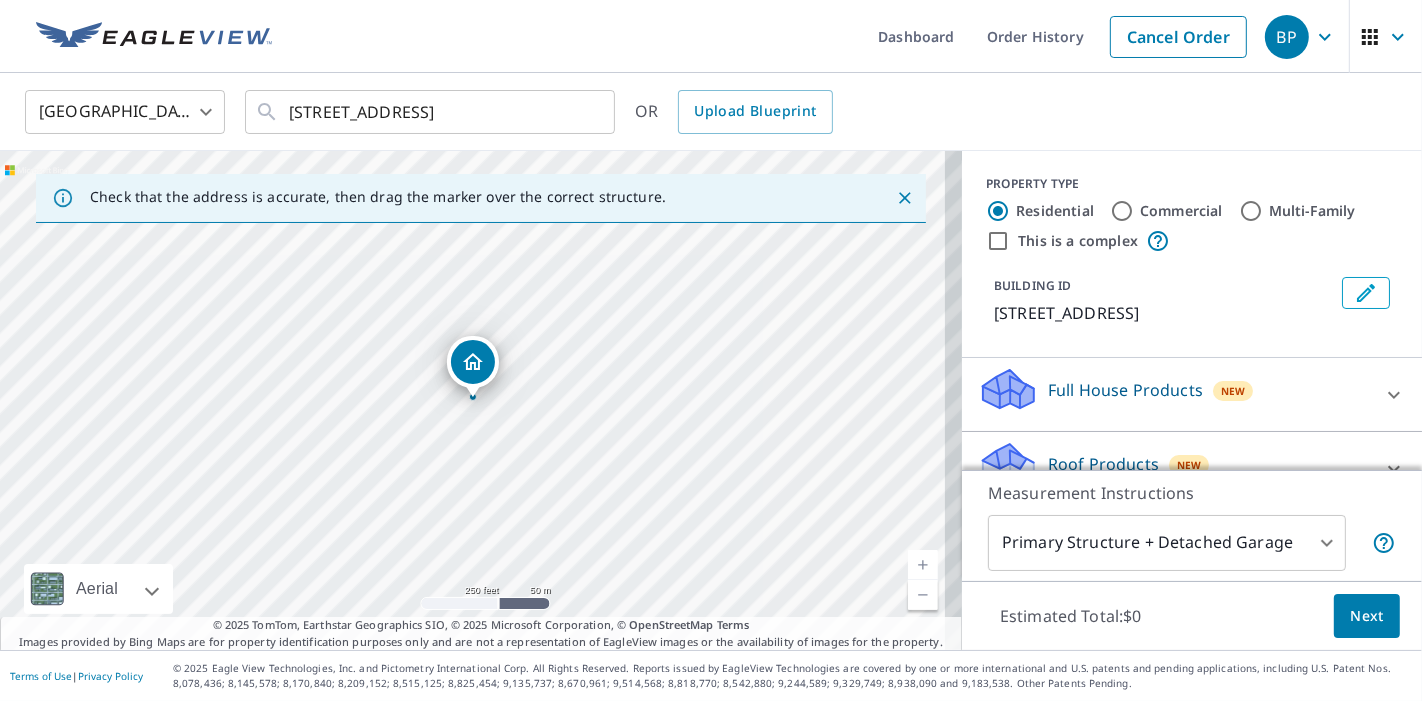 click on "BP BP
Dashboard Order History Cancel Order BP United States US ​ 4106 Brookfield Way Southport, NC 28461 ​ OR Upload Blueprint Check that the address is accurate, then drag the marker over the correct structure. 4106 Brookfield Way Southport, NC 28461 Aerial Road A standard road map Aerial A detailed look from above Labels Labels 250 feet 50 m © 2025 TomTom, © Vexcel Imaging, © 2025 Microsoft Corporation,  © OpenStreetMap Terms © 2025 TomTom, Earthstar Geographics SIO, © 2025 Microsoft Corporation, ©   OpenStreetMap   Terms Images provided by Bing Maps are for property identification purposes only and are not a representation of EagleView images or the availability of images for the property. PROPERTY TYPE Residential Commercial Multi-Family This is a complex BUILDING ID 4106 Brookfield Way, Southport, NC, 28461 Full House Products New Full House™ $90.3 Roof Products New Premium $20.5 - $66 QuickSquares™ $18 Gutter $13 Bid Perfect™ $18 Solar Products New Inform Essentials+ $60 $75 $30 1" at bounding box center [711, 350] 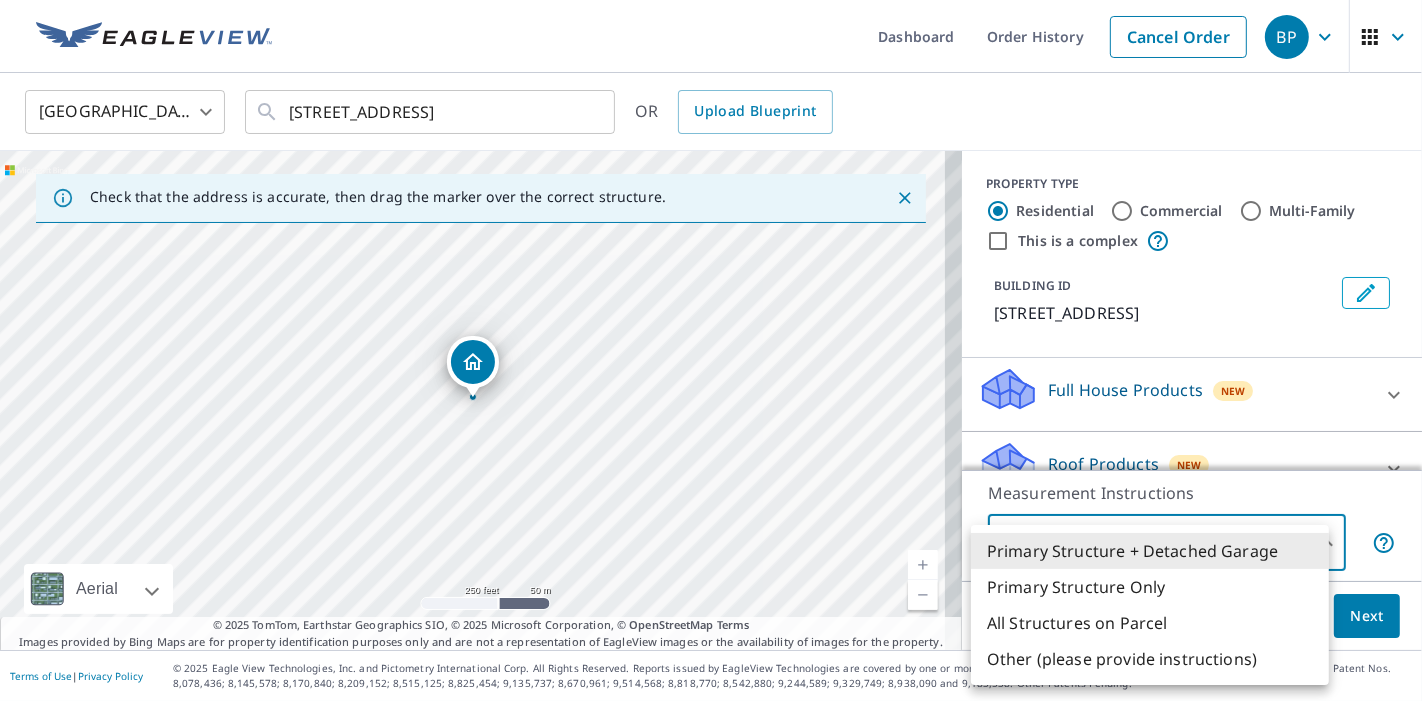 click on "All Structures on Parcel" at bounding box center [1150, 623] 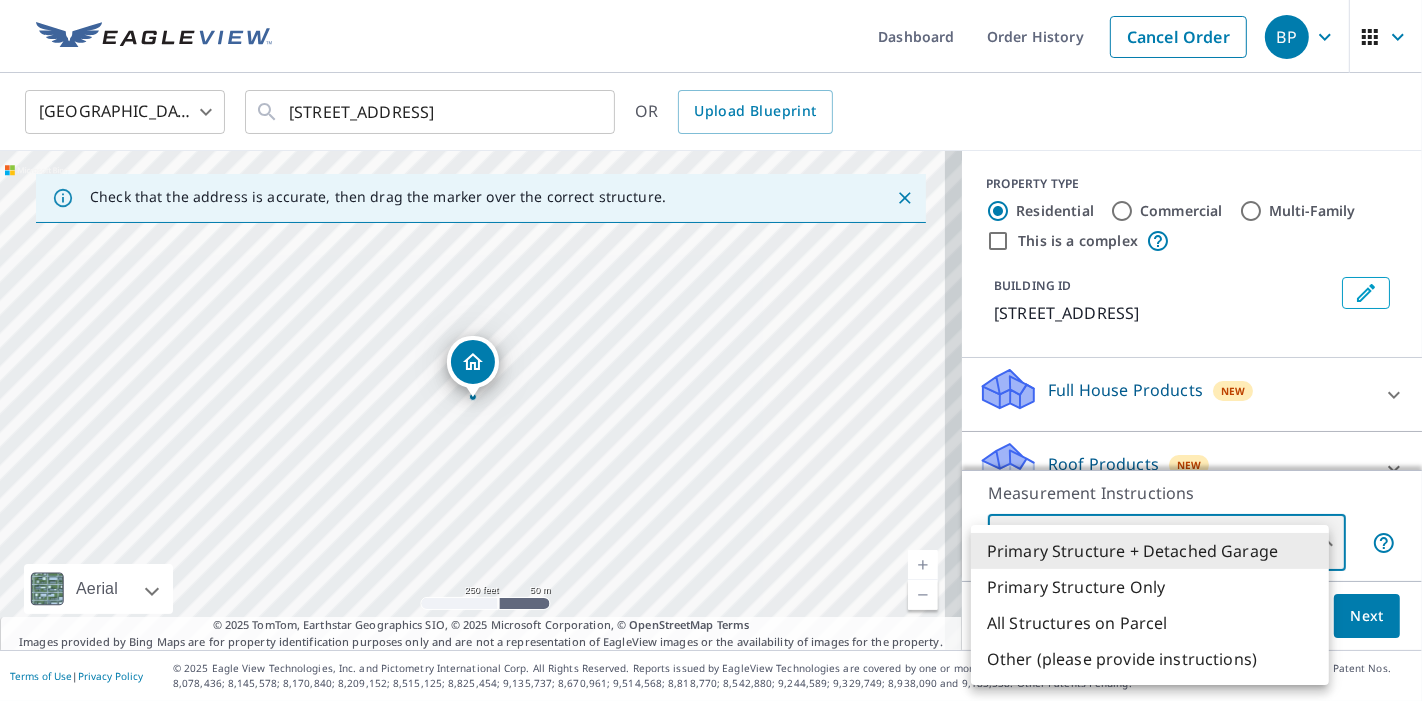 type on "3" 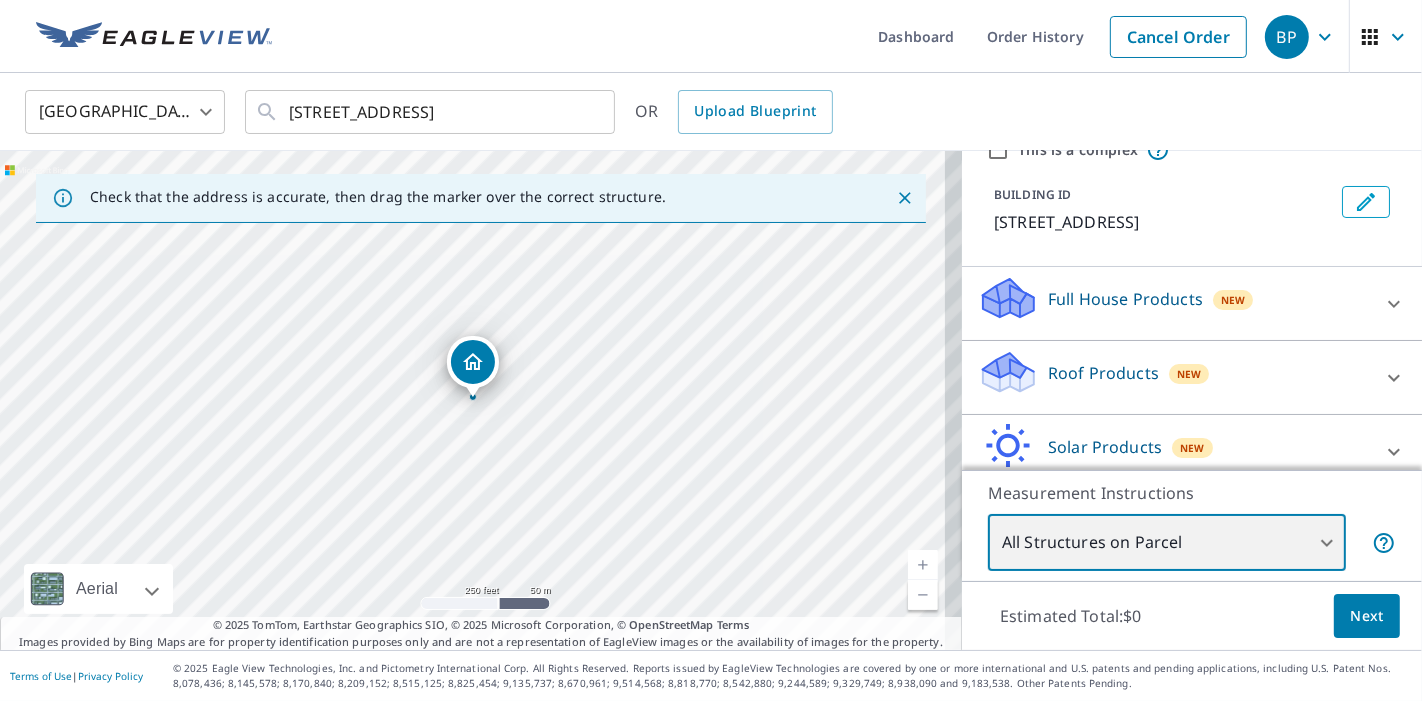 scroll, scrollTop: 111, scrollLeft: 0, axis: vertical 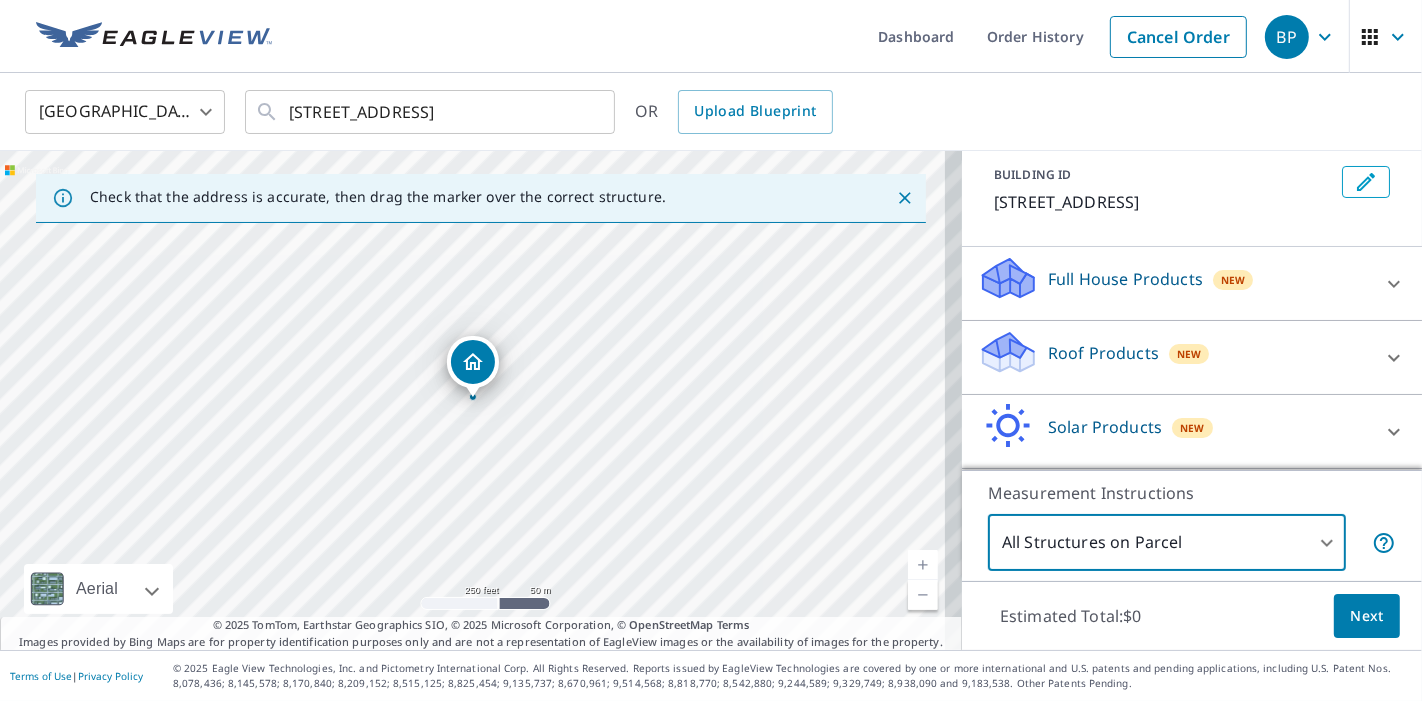 click on "Roof Products" at bounding box center [1103, 353] 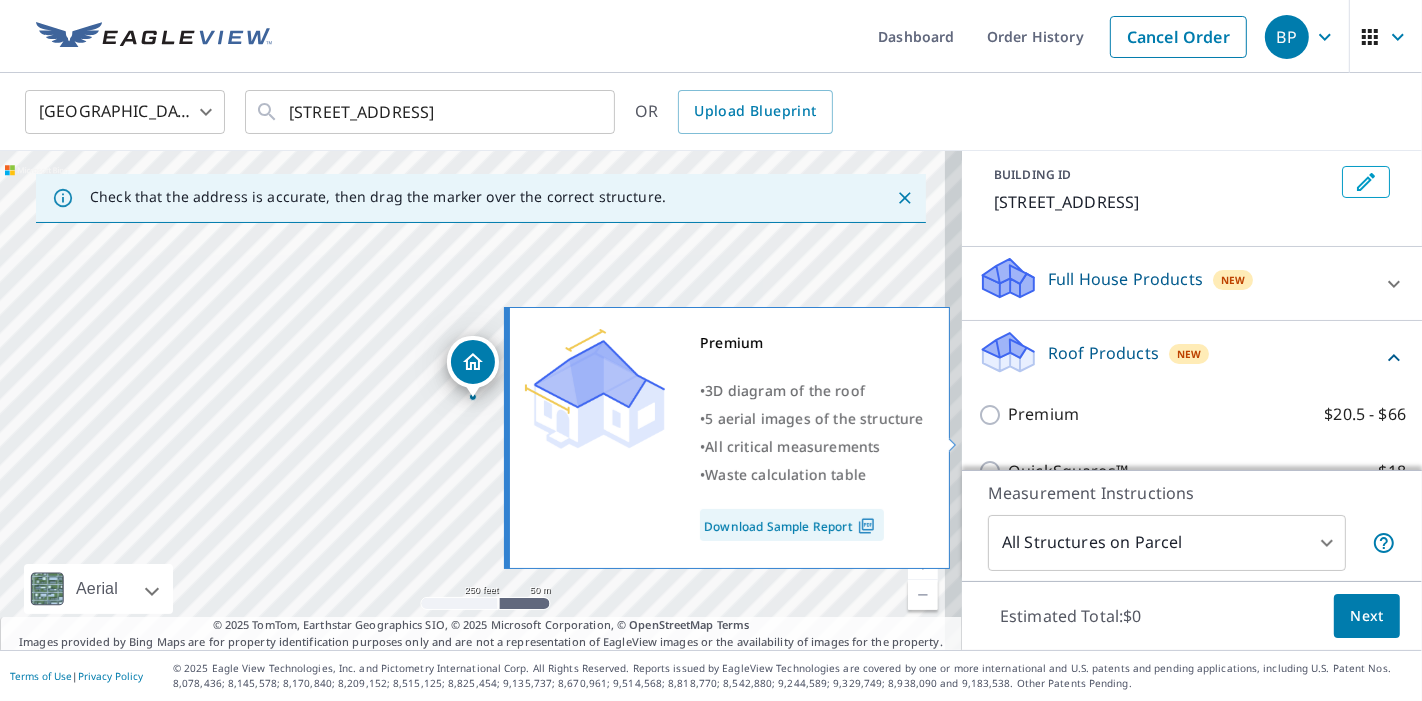 click on "Premium $20.5 - $66" at bounding box center (993, 415) 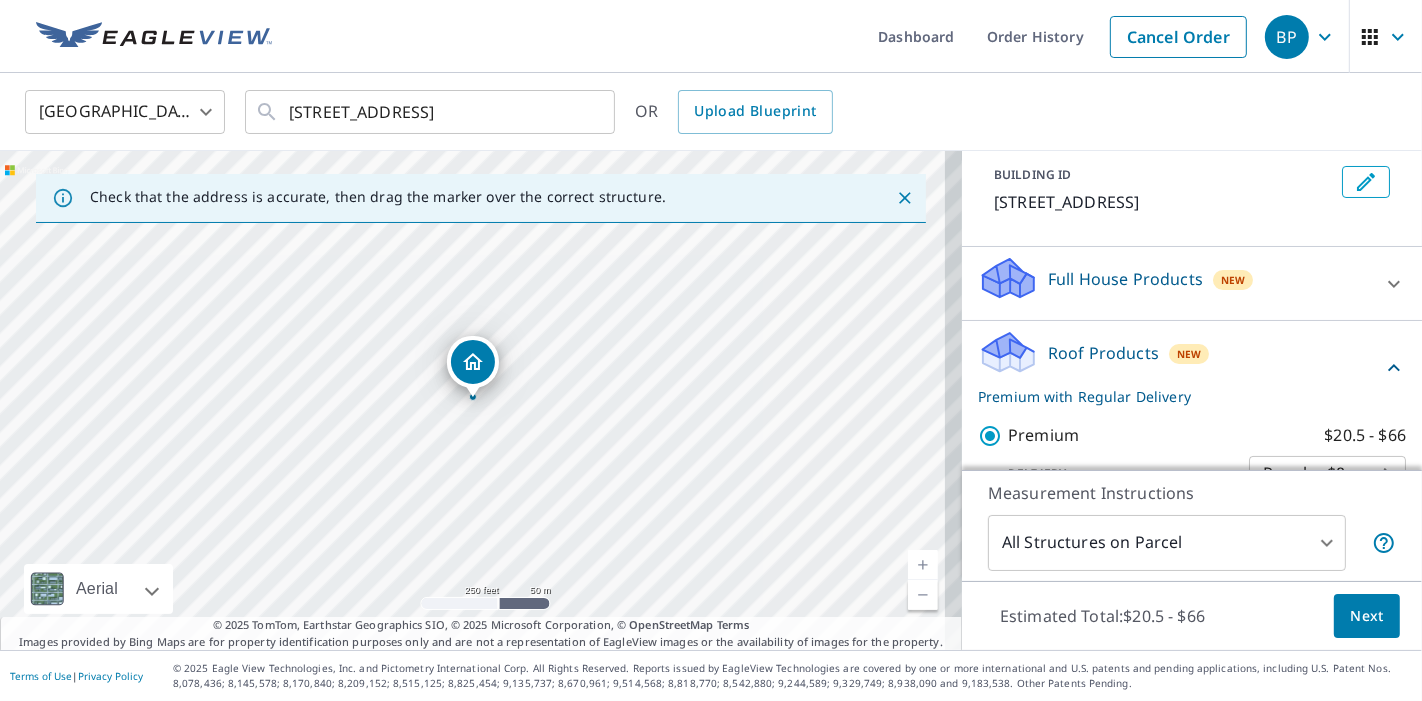 click on "Next" at bounding box center (1367, 616) 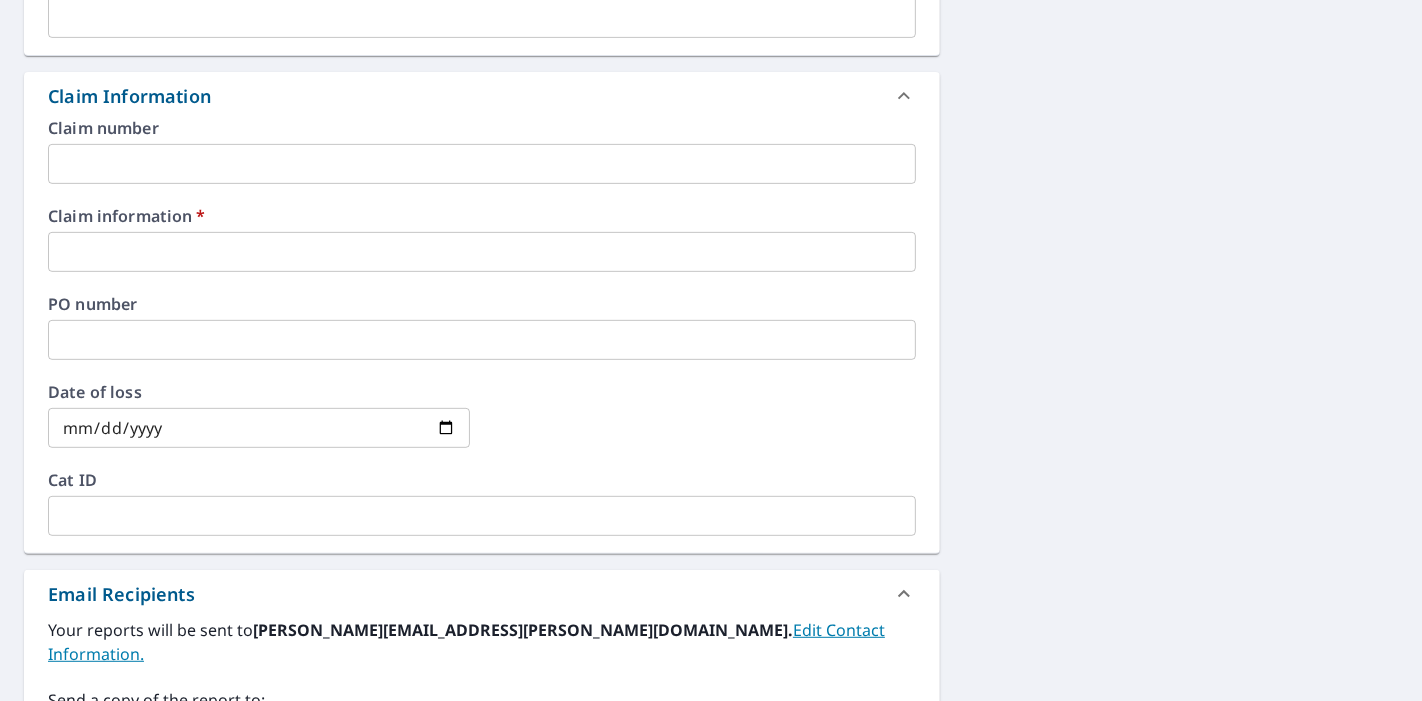scroll, scrollTop: 666, scrollLeft: 0, axis: vertical 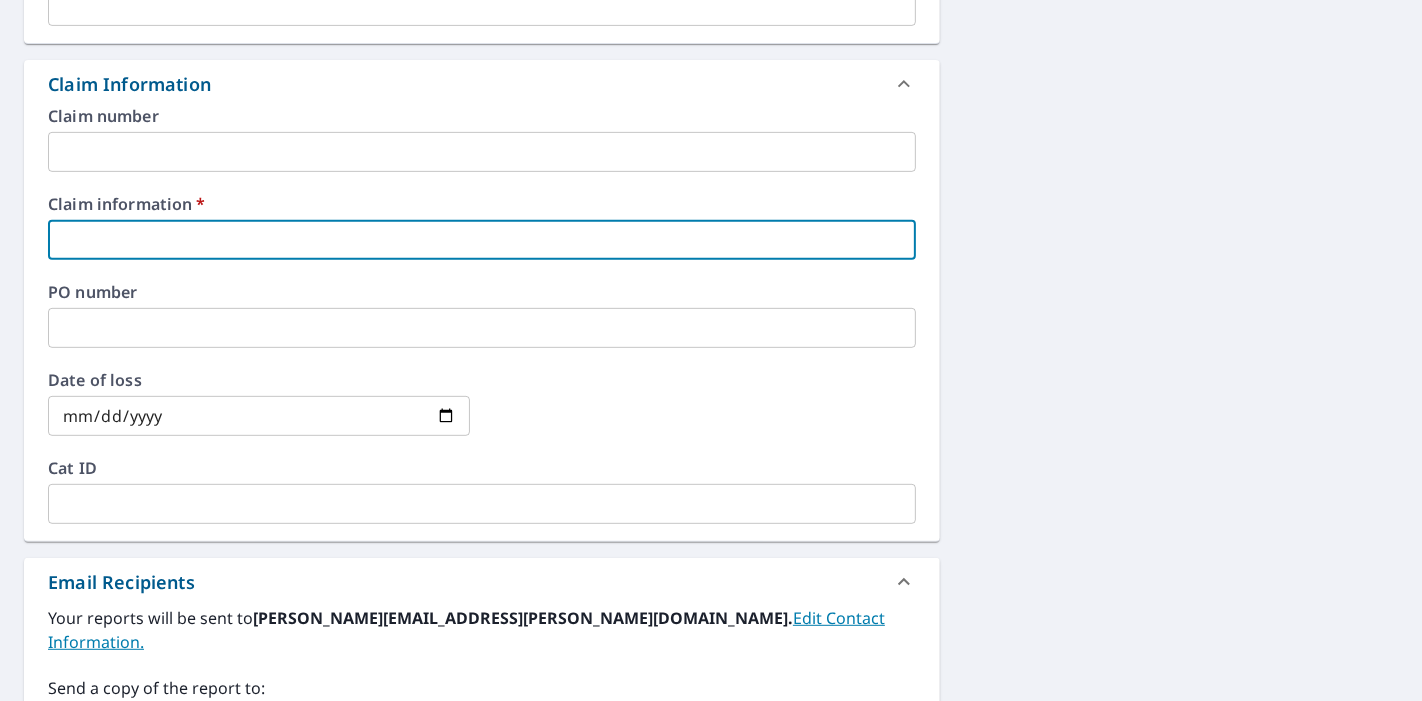 click at bounding box center (482, 240) 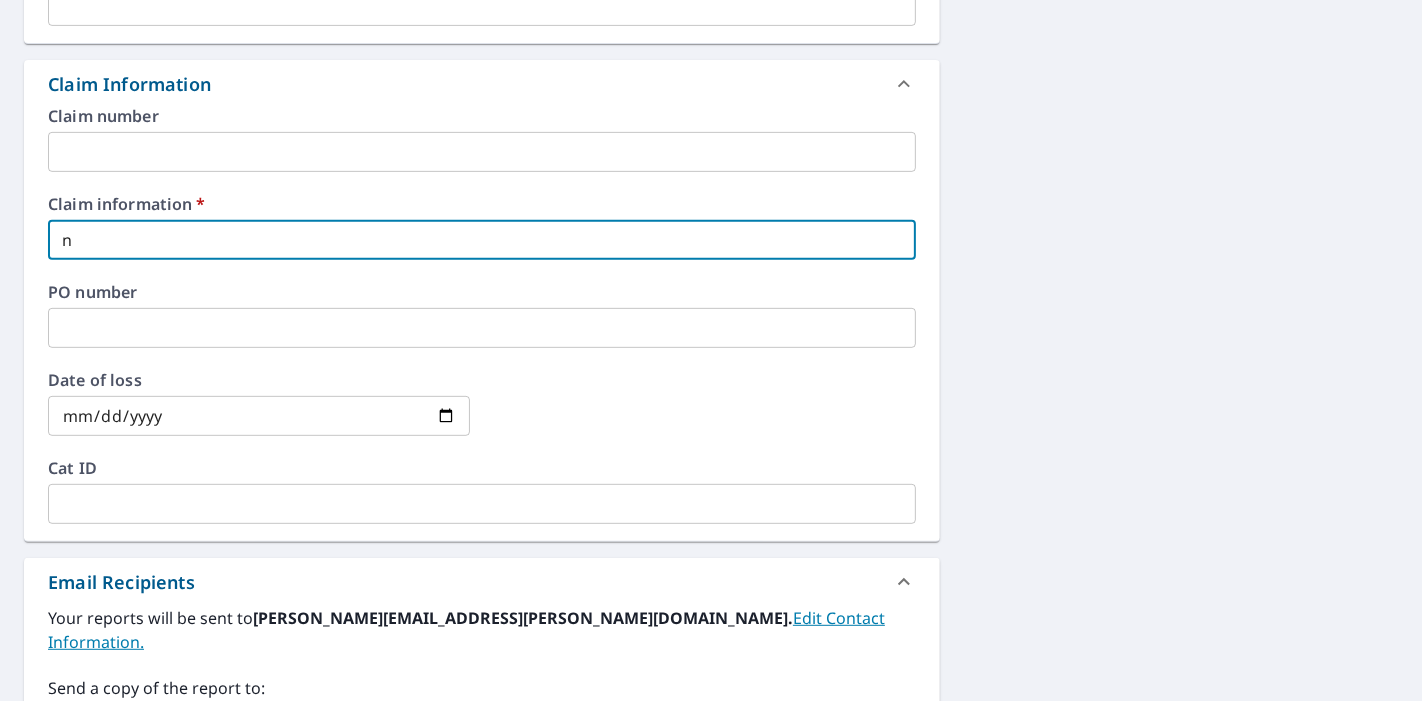 type on "n/" 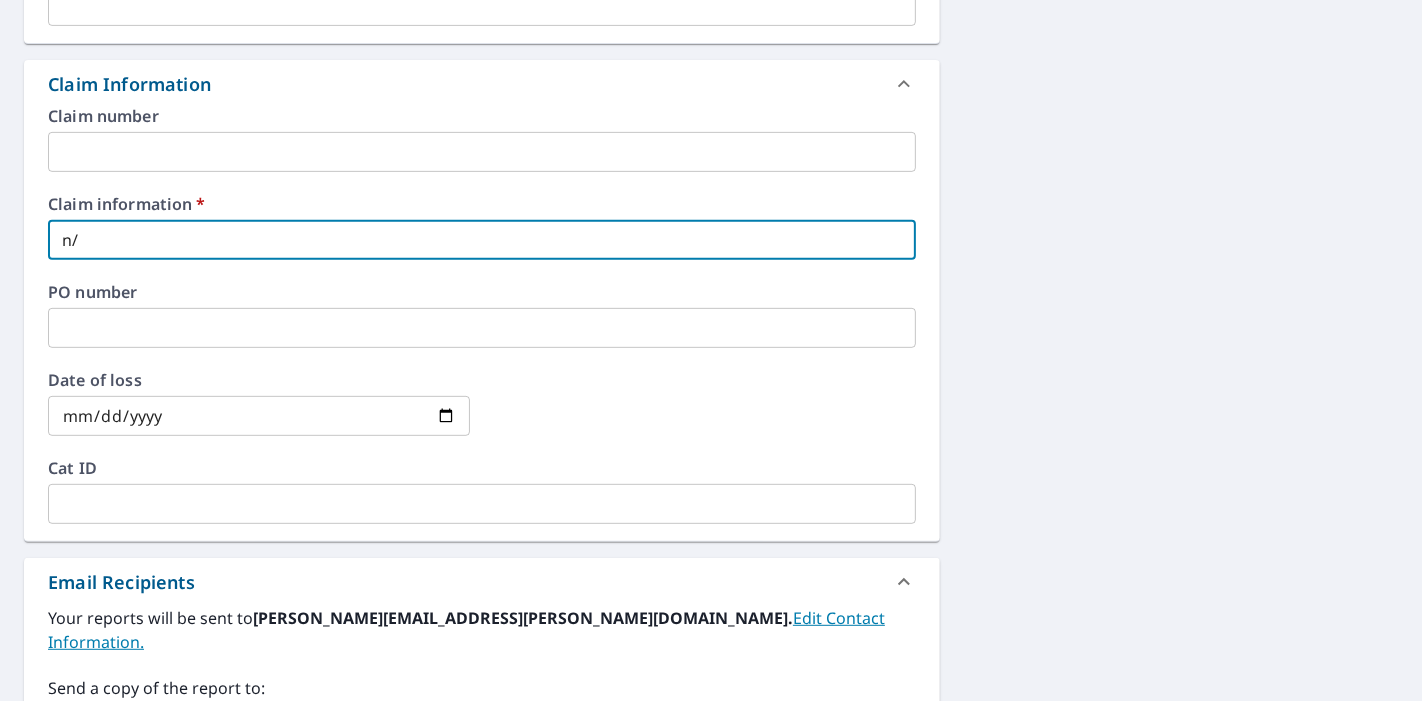 type on "n/a" 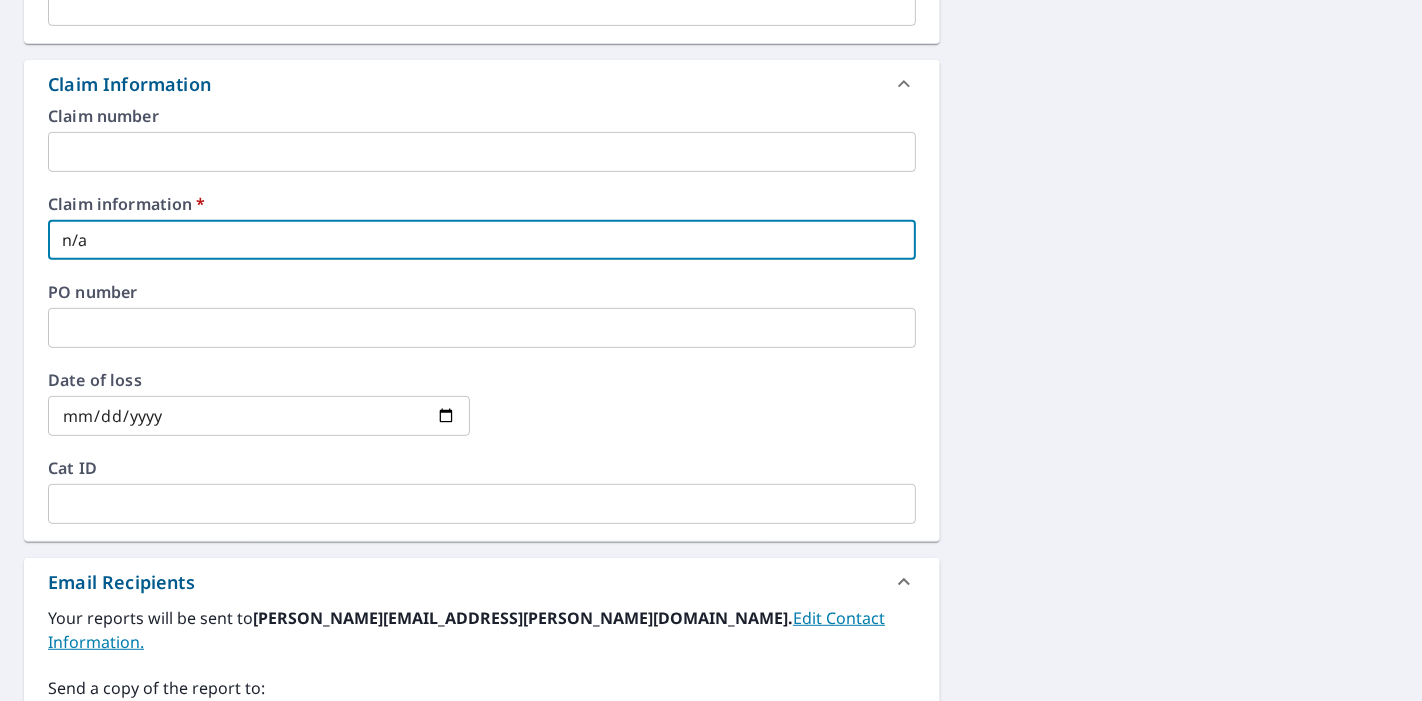 type on "n/a" 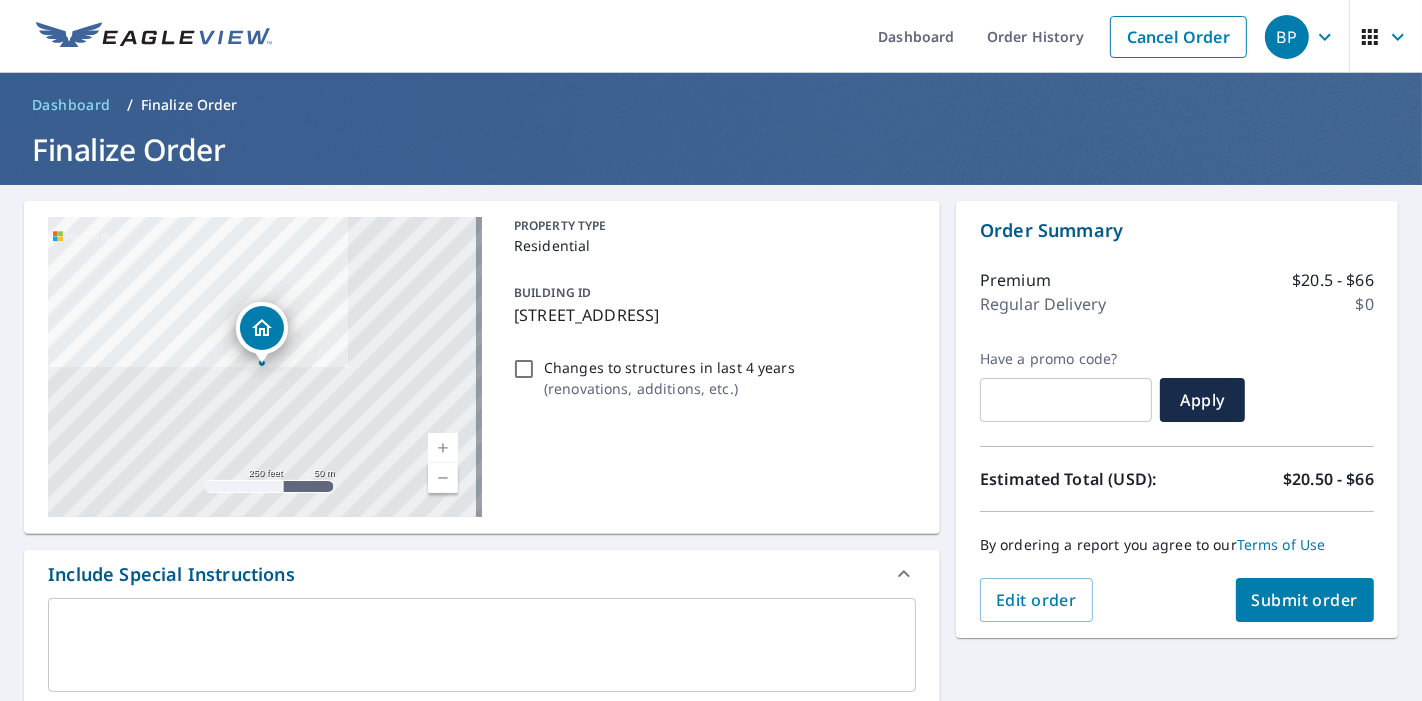 scroll, scrollTop: 111, scrollLeft: 0, axis: vertical 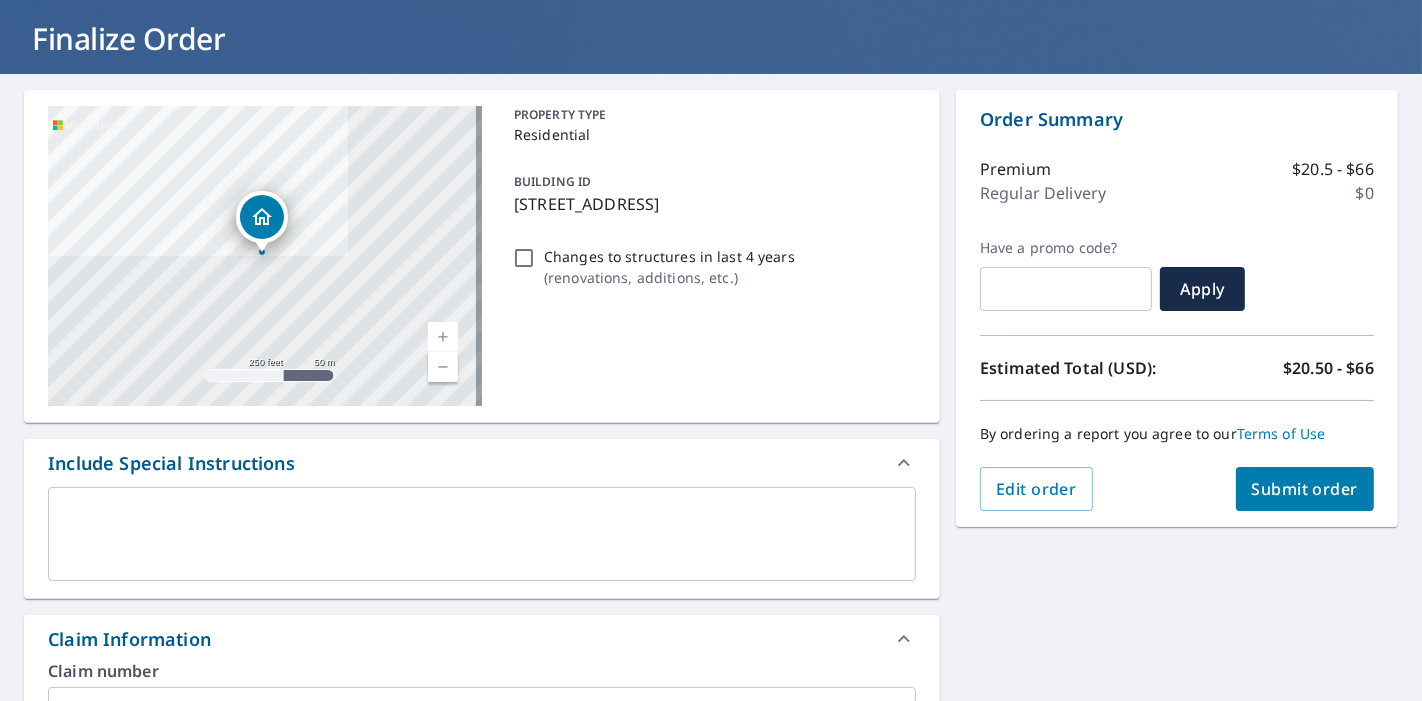 type on "n/a" 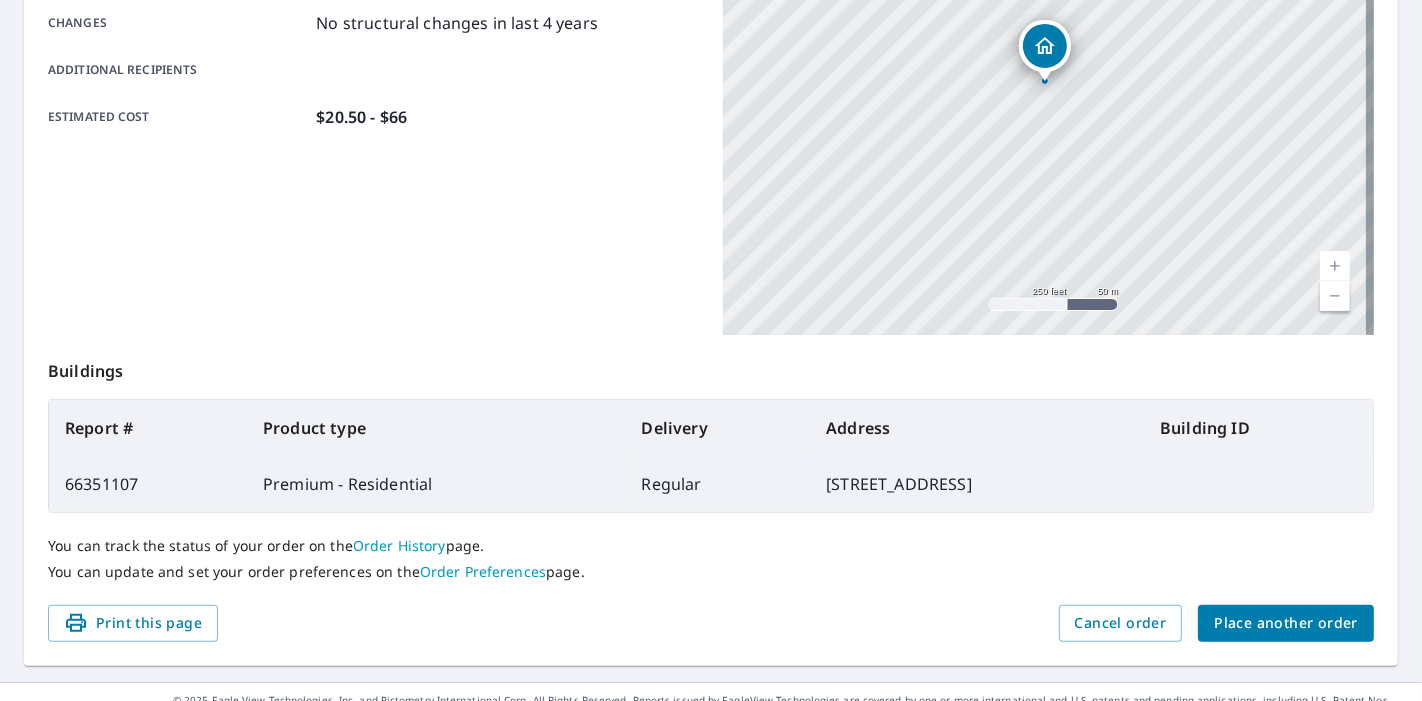 scroll, scrollTop: 0, scrollLeft: 0, axis: both 